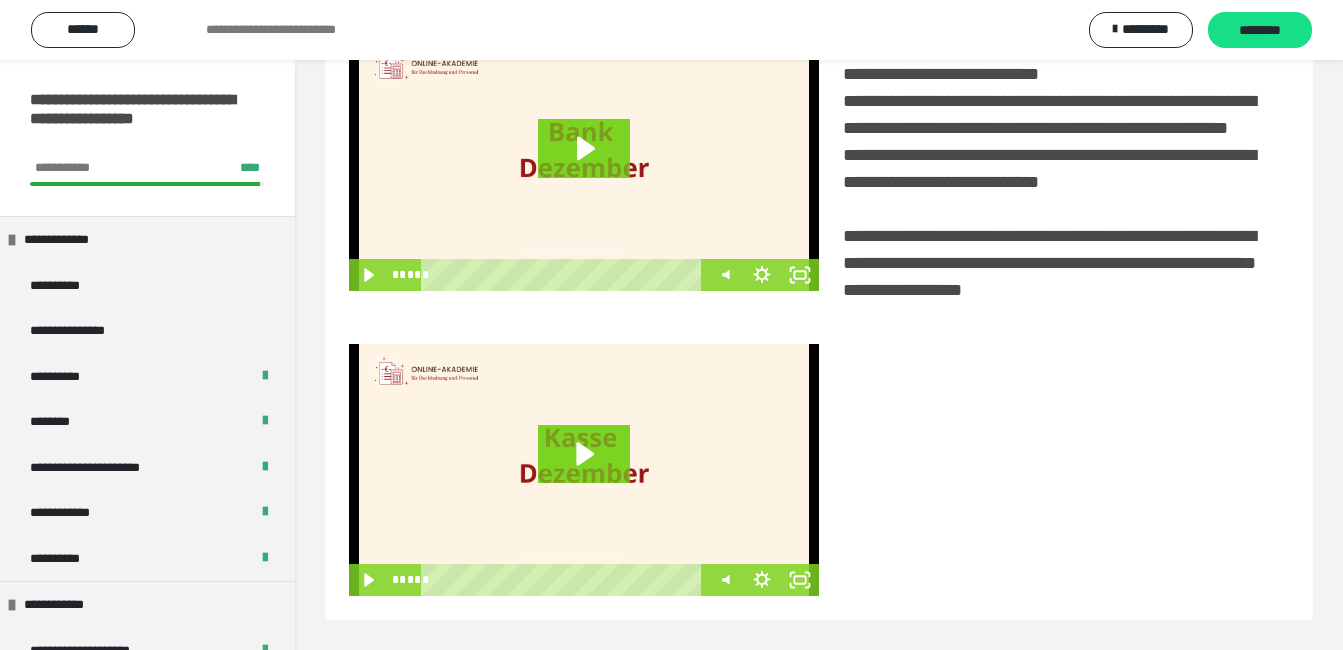 scroll, scrollTop: 0, scrollLeft: 0, axis: both 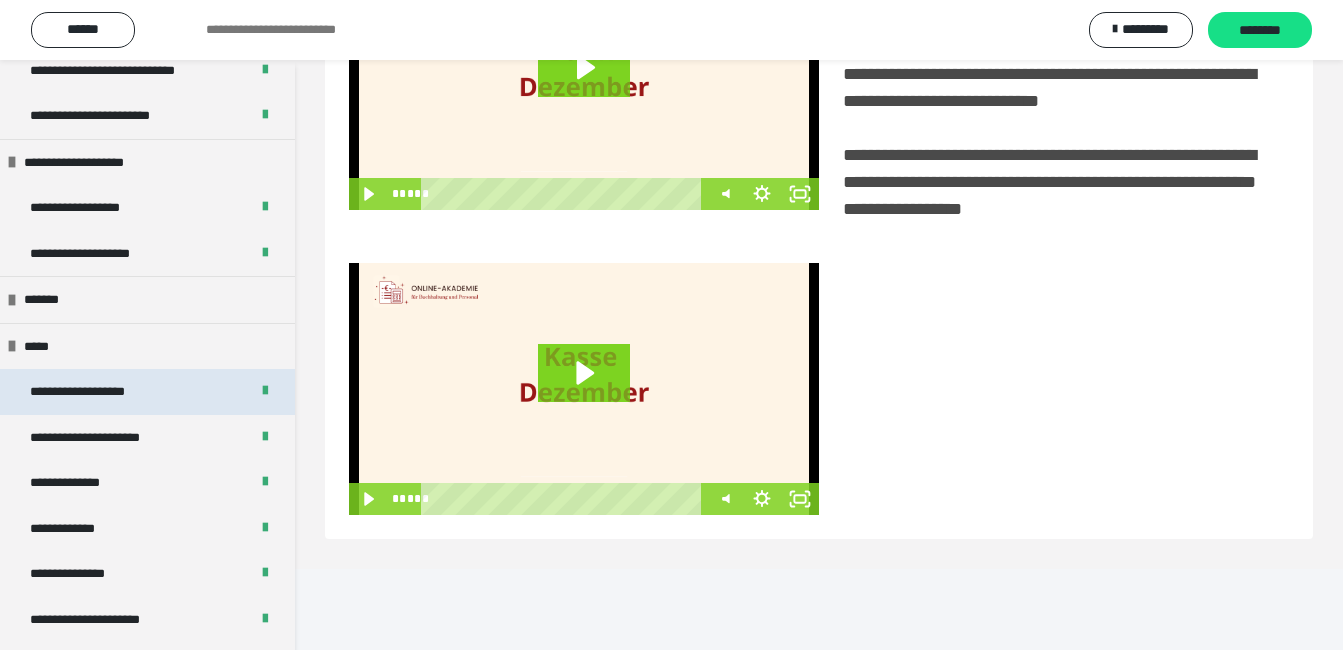 click on "**********" at bounding box center [147, 392] 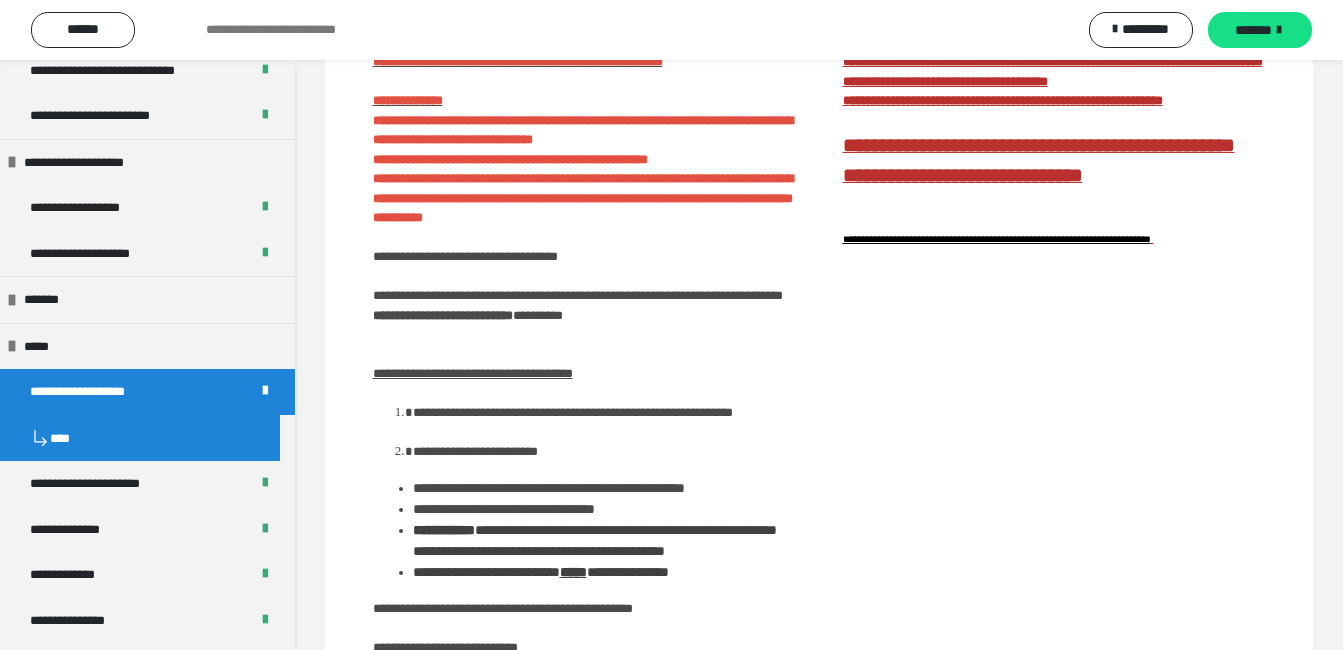 scroll, scrollTop: 709, scrollLeft: 0, axis: vertical 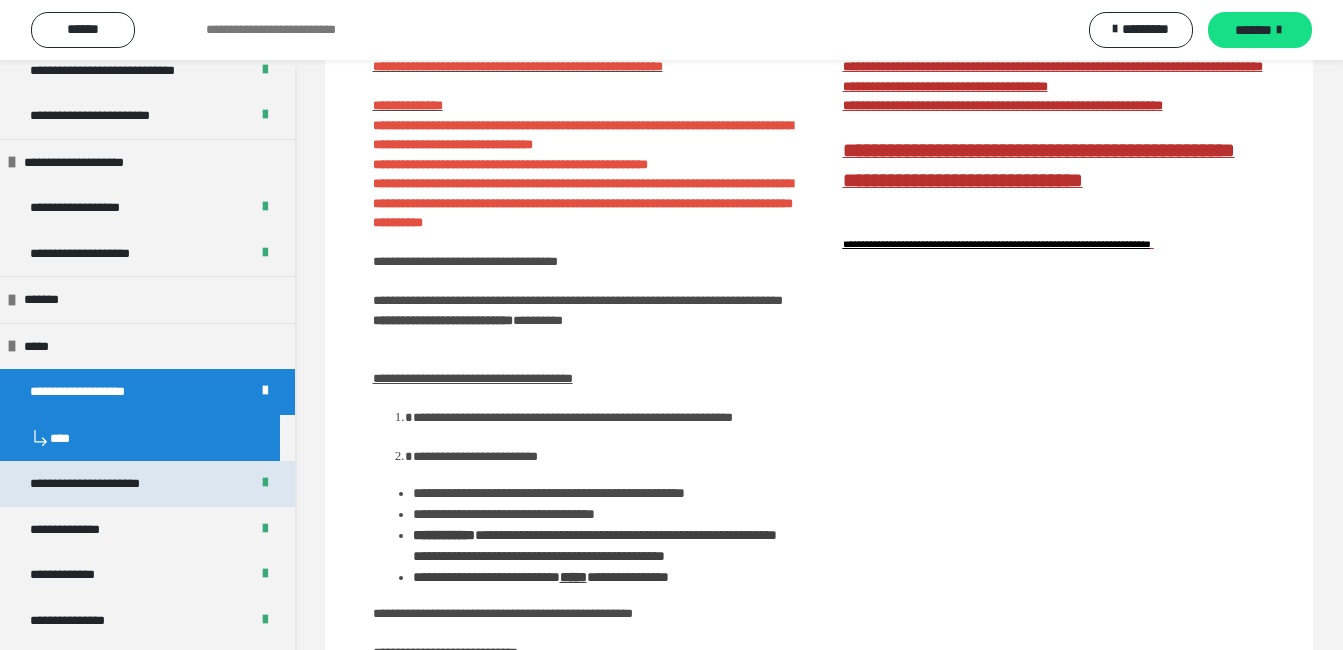 click on "**********" at bounding box center [112, 484] 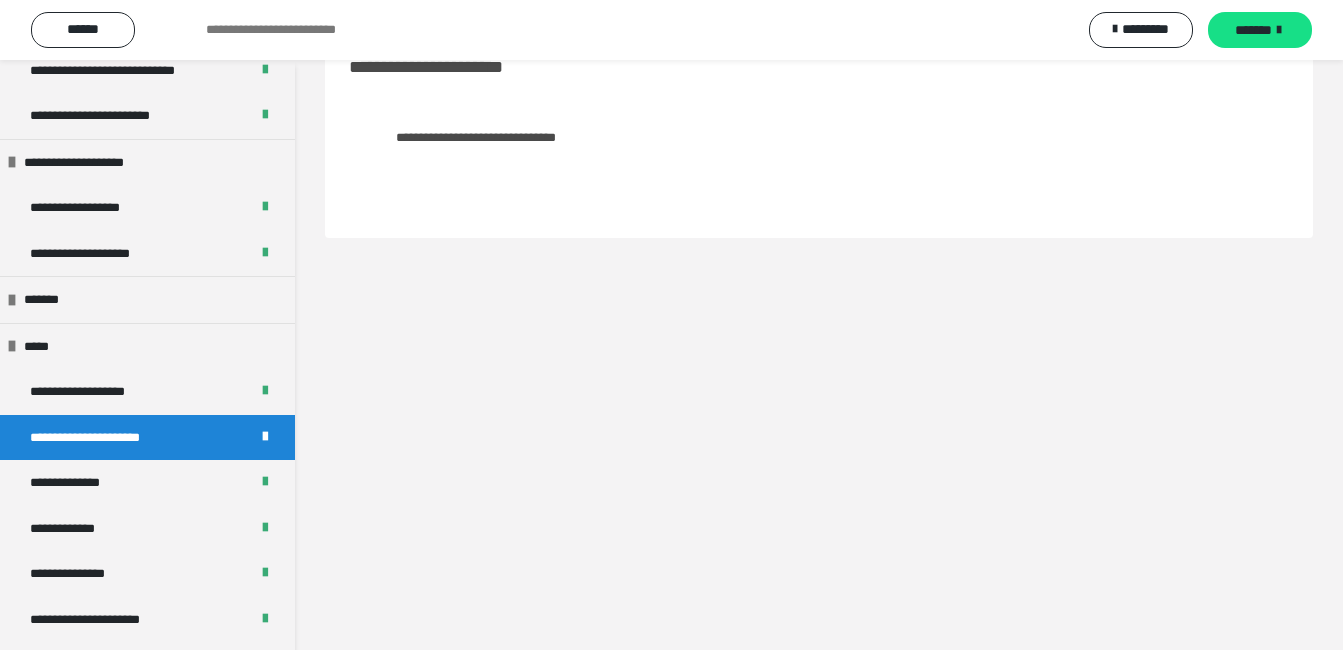 scroll, scrollTop: 60, scrollLeft: 0, axis: vertical 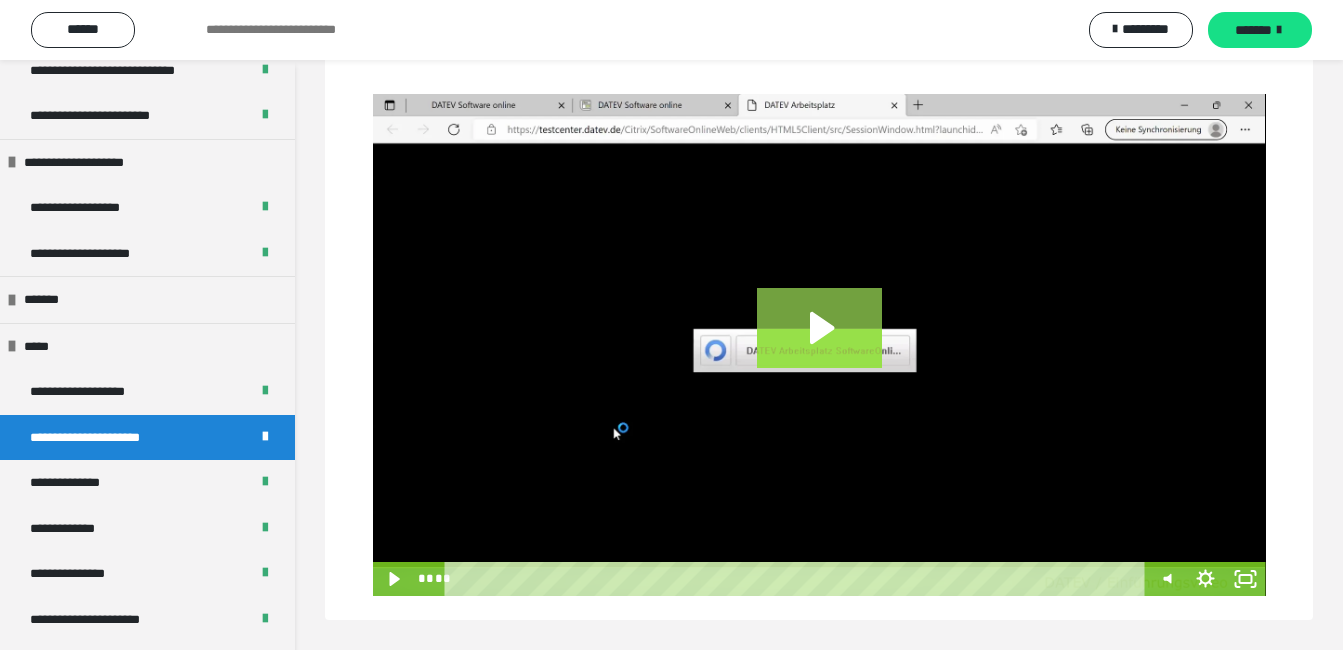 click 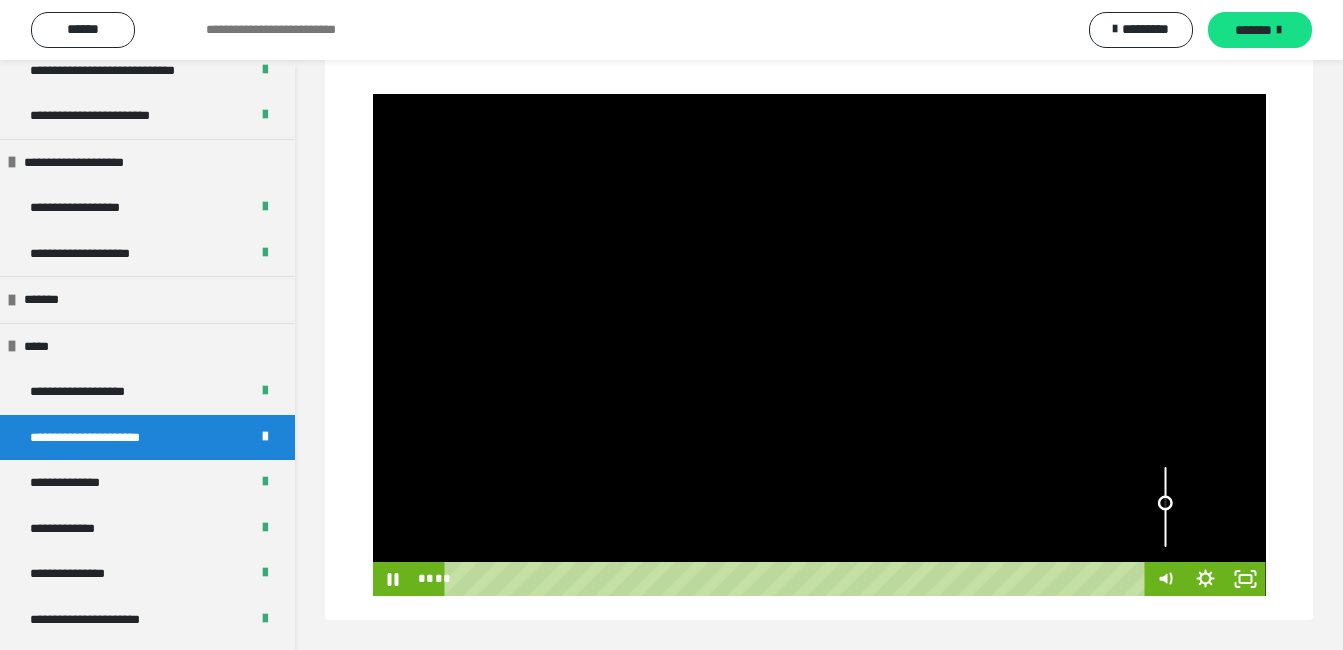 click at bounding box center (1166, 507) 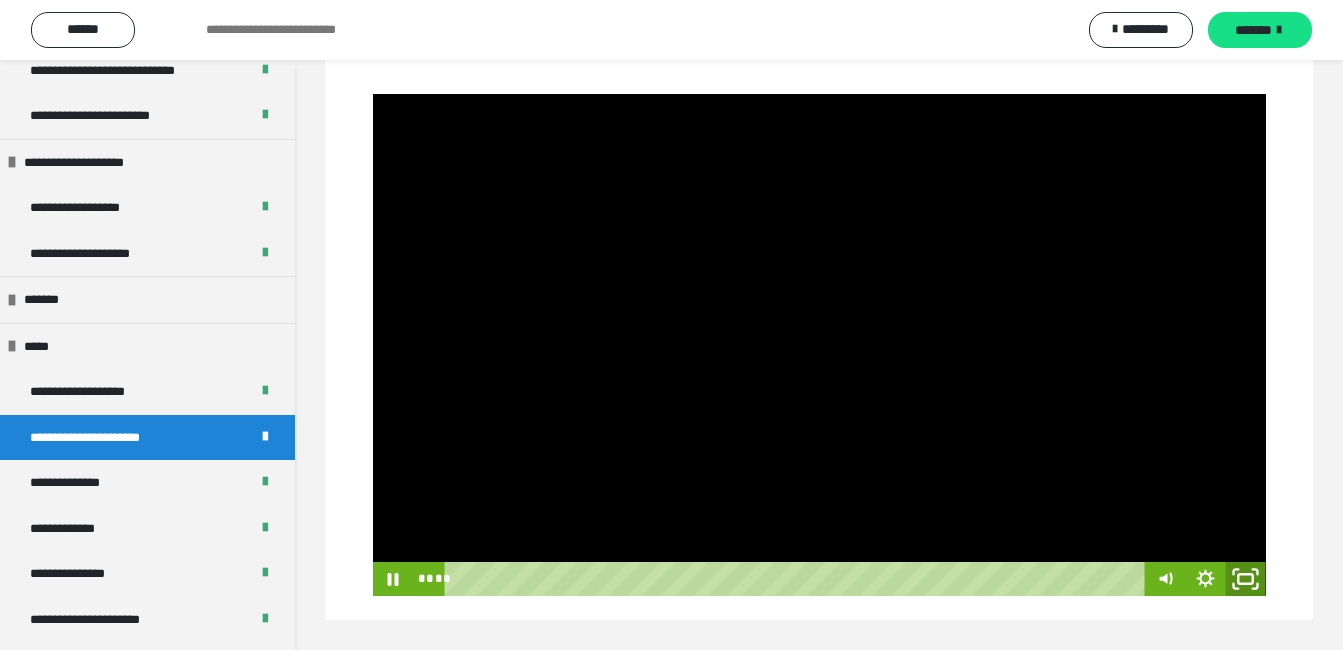 click 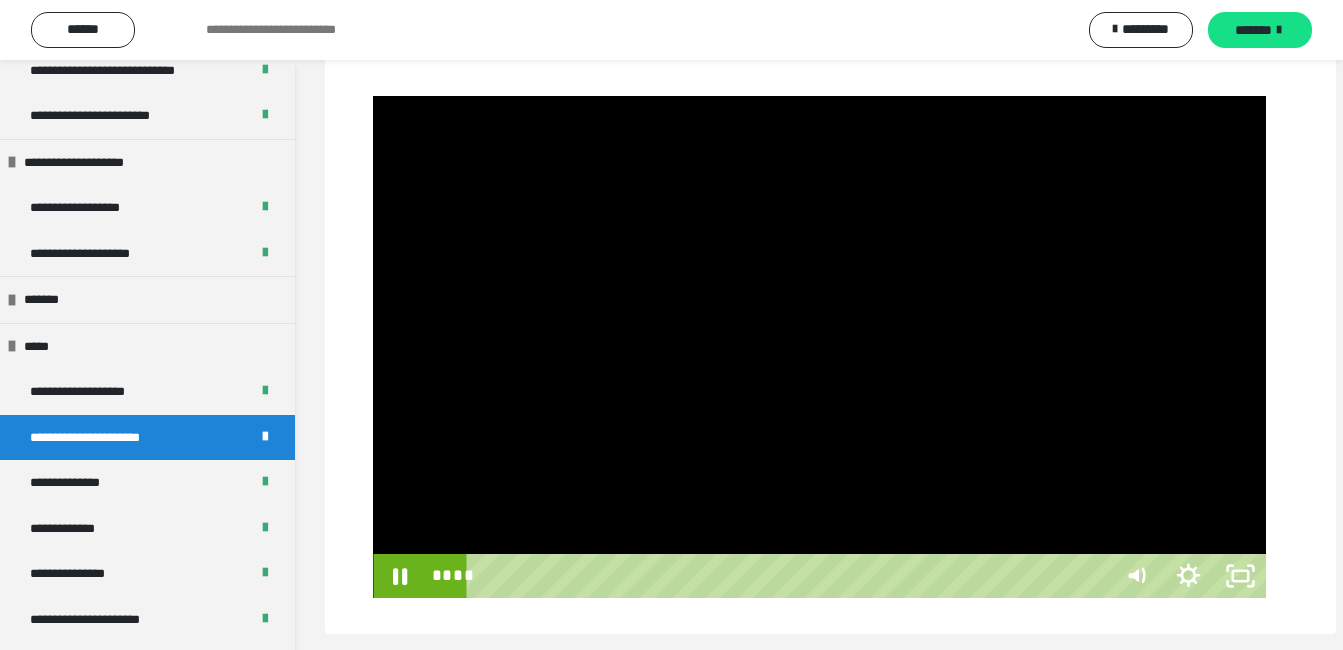 scroll, scrollTop: 60, scrollLeft: 0, axis: vertical 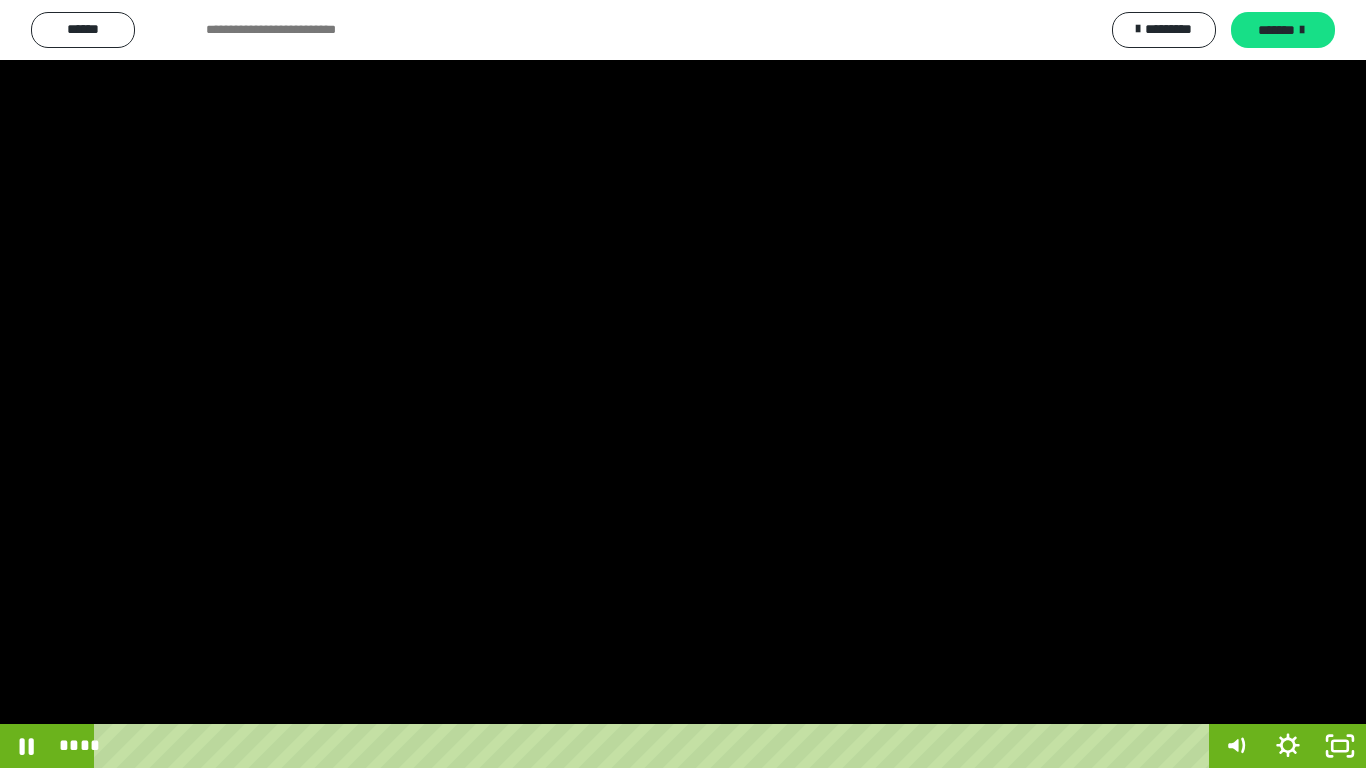 type 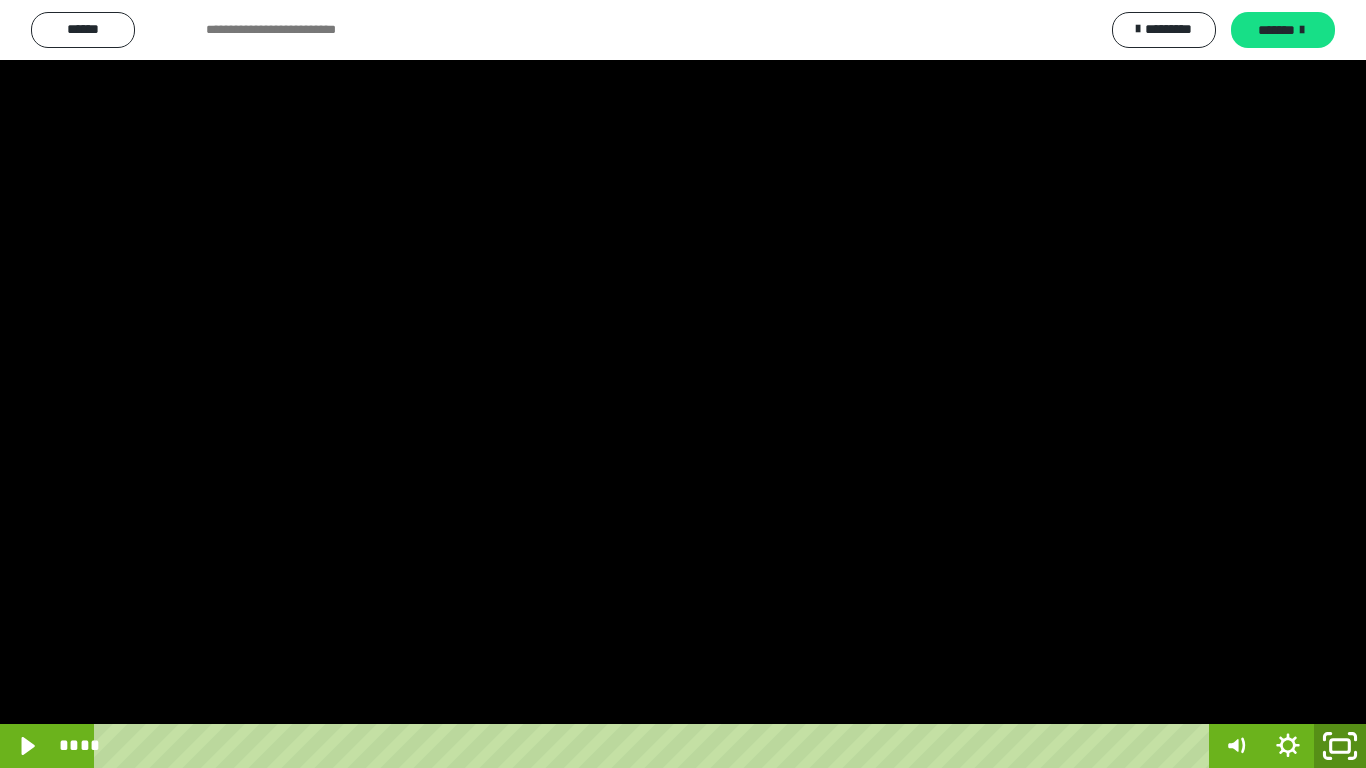 click 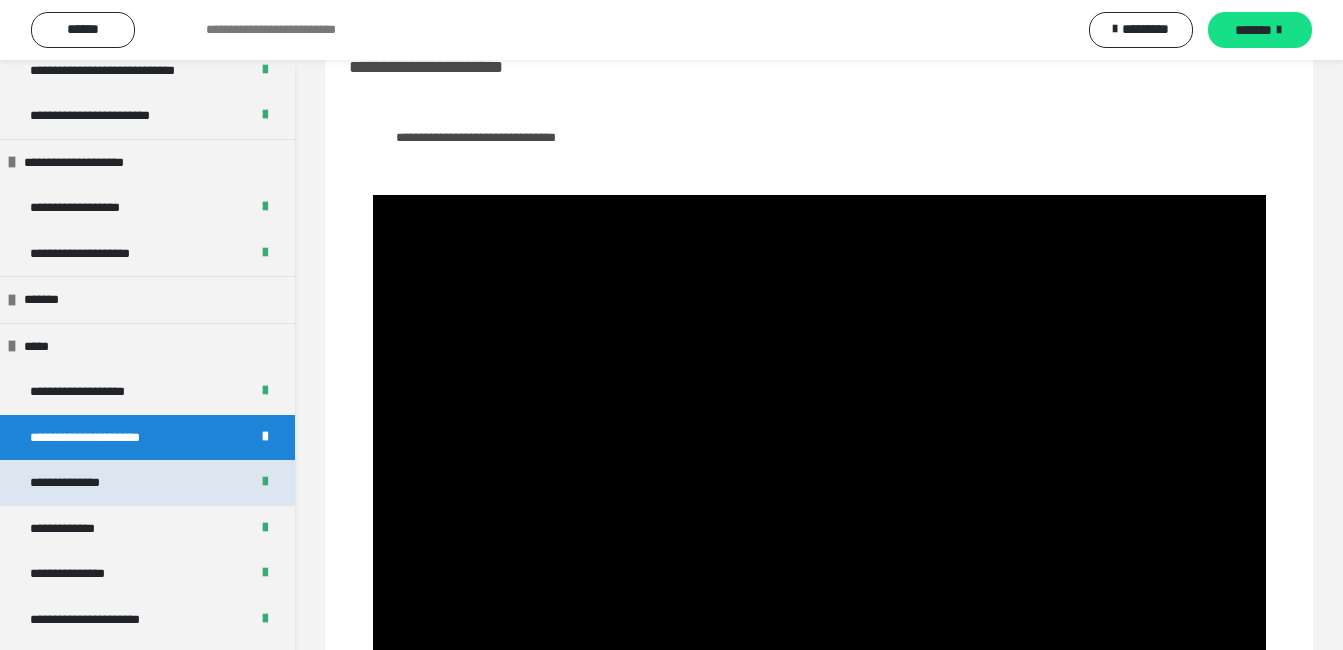 click on "**********" at bounding box center [83, 483] 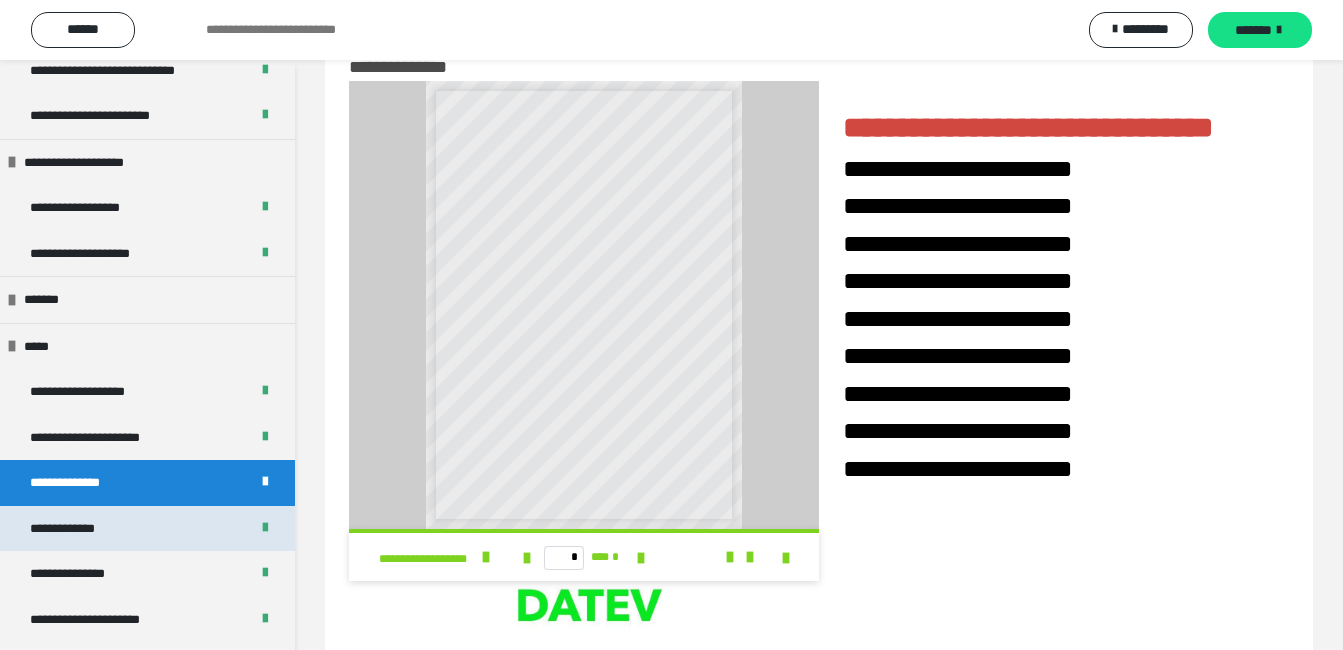 click on "**********" at bounding box center (78, 529) 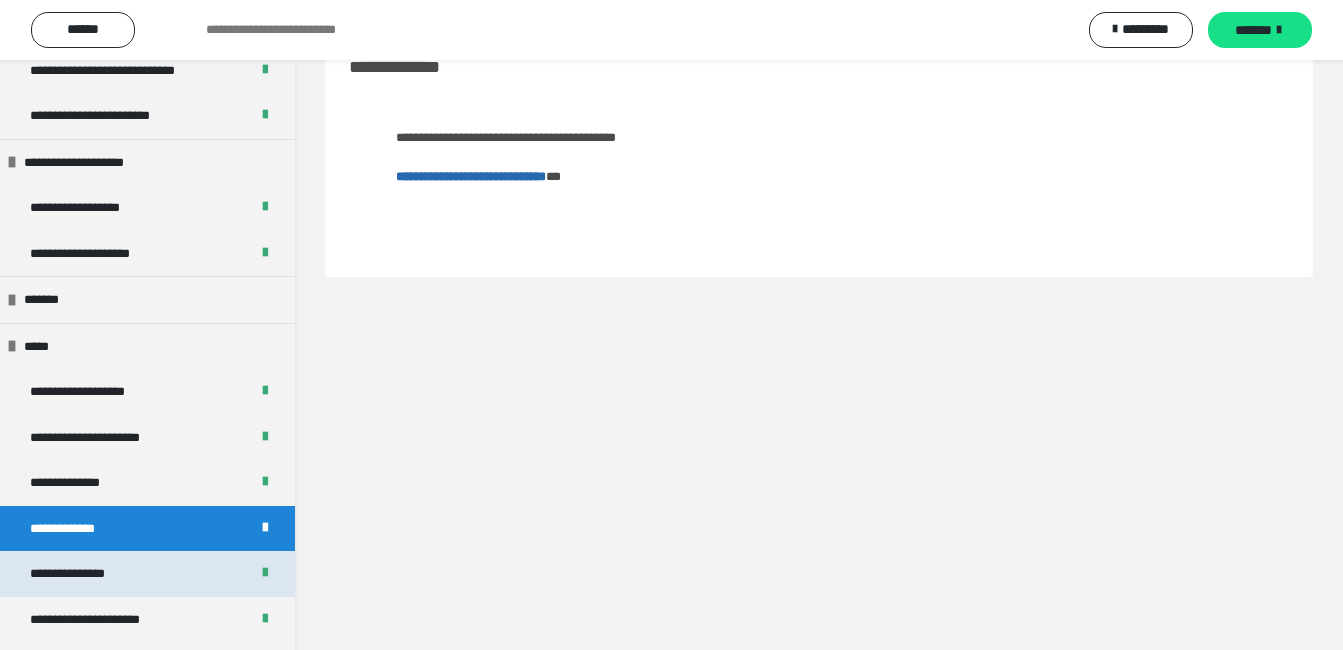 click on "**********" at bounding box center [89, 574] 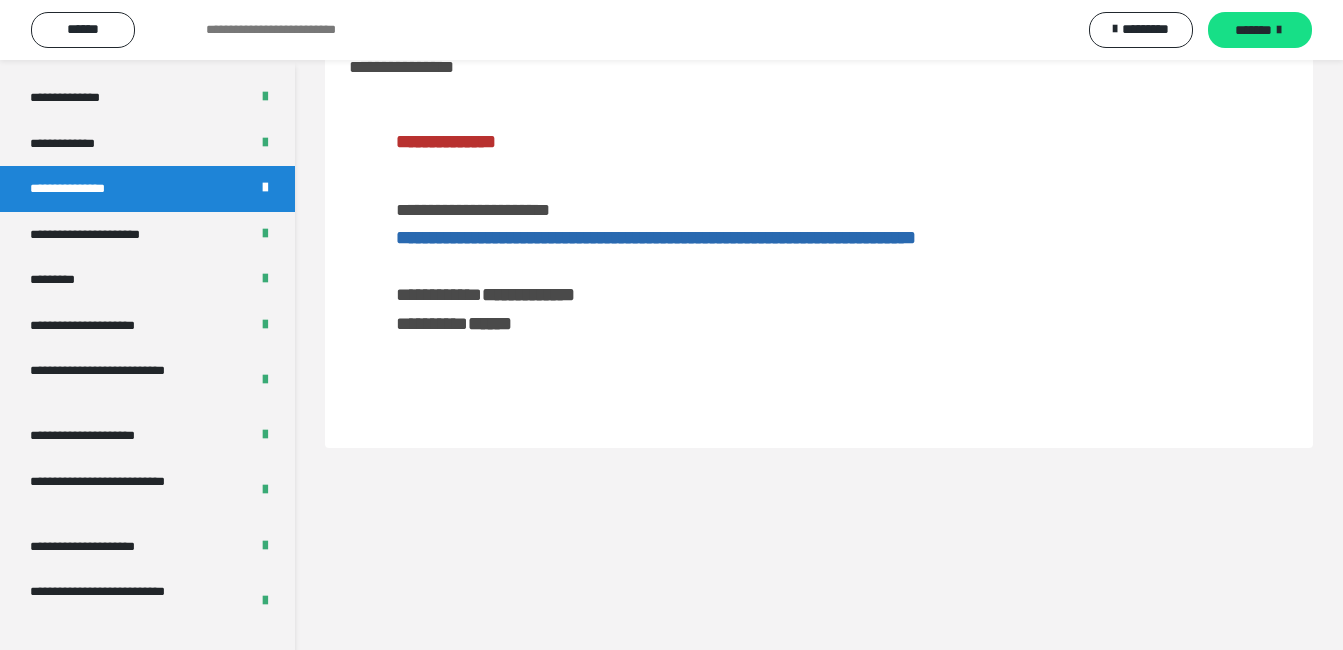 scroll, scrollTop: 2497, scrollLeft: 0, axis: vertical 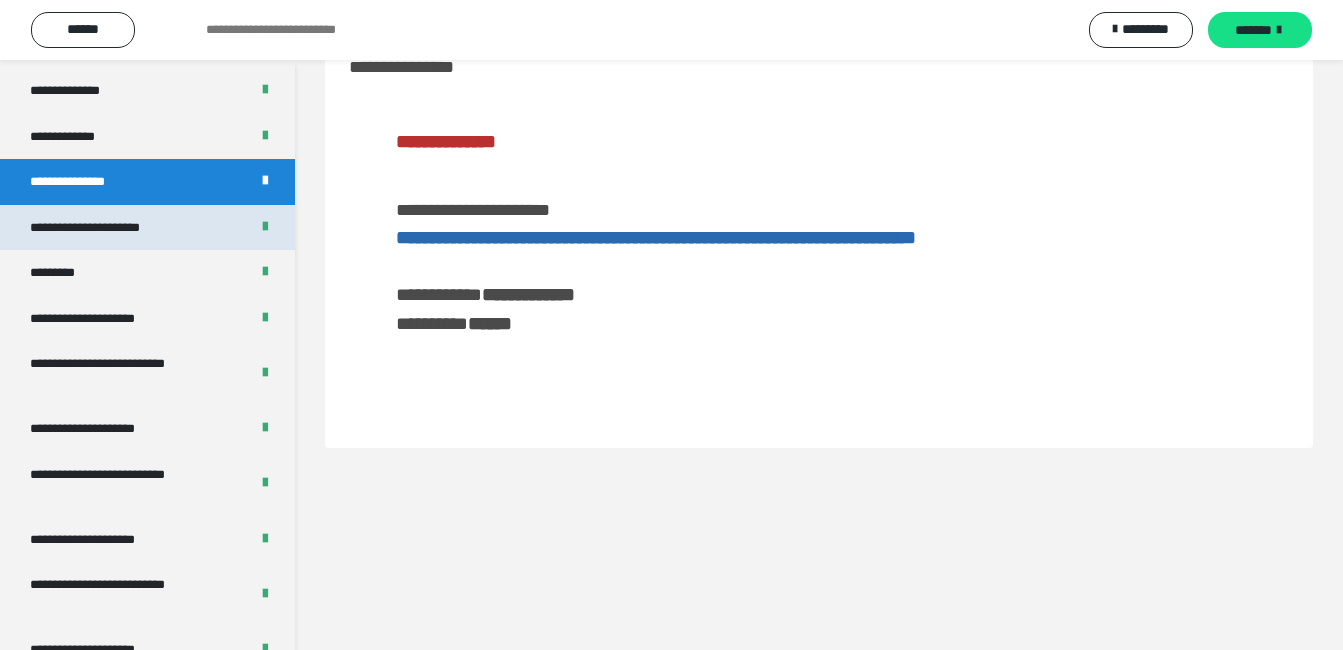 click on "**********" at bounding box center [118, 228] 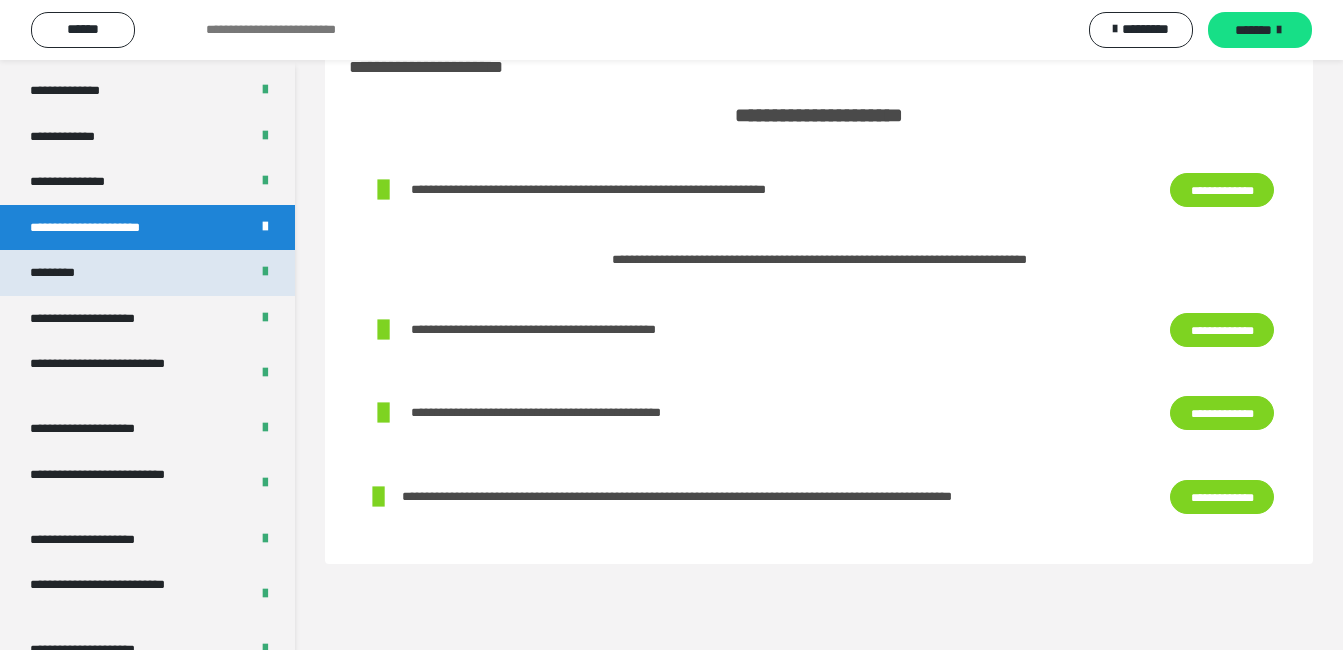 click on "*********" at bounding box center [68, 273] 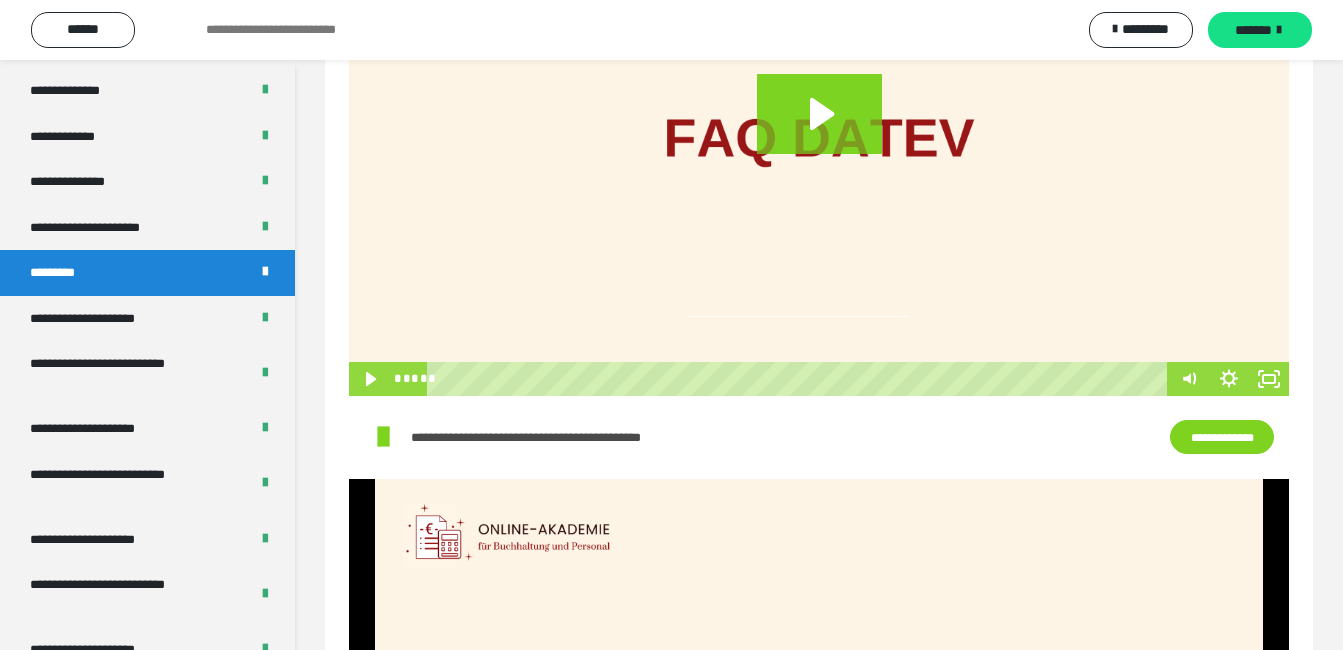 scroll, scrollTop: 1318, scrollLeft: 0, axis: vertical 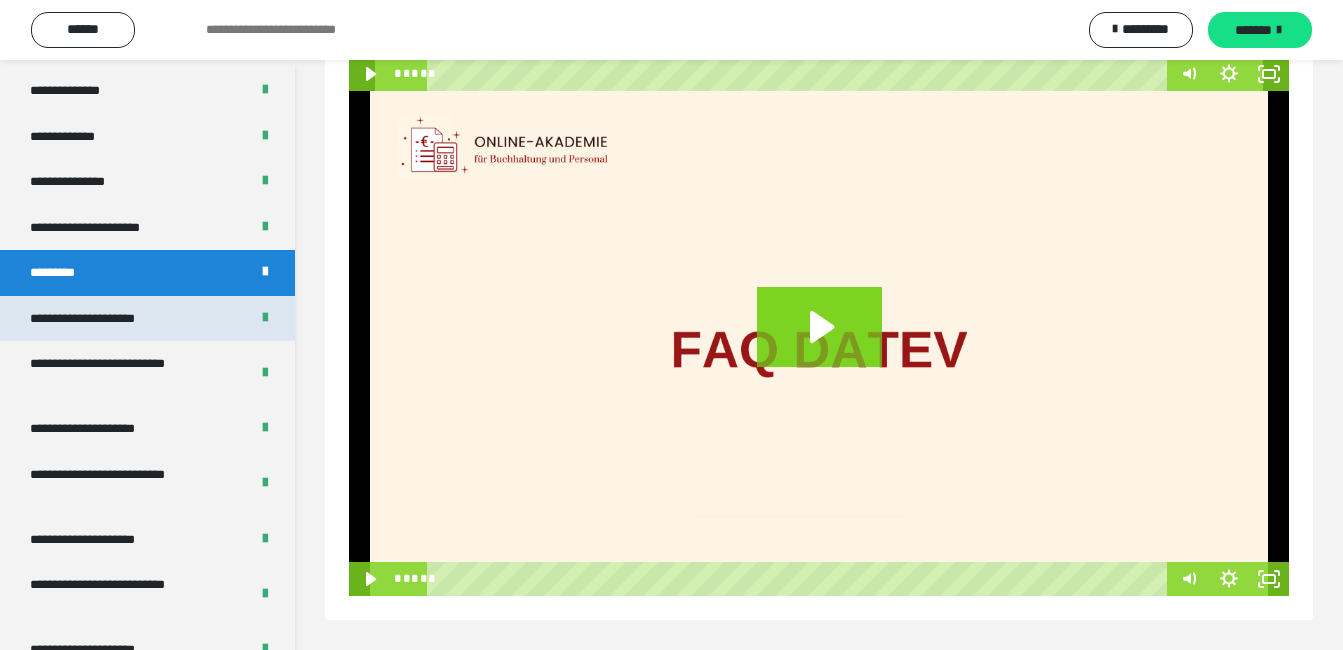 click on "**********" at bounding box center (105, 319) 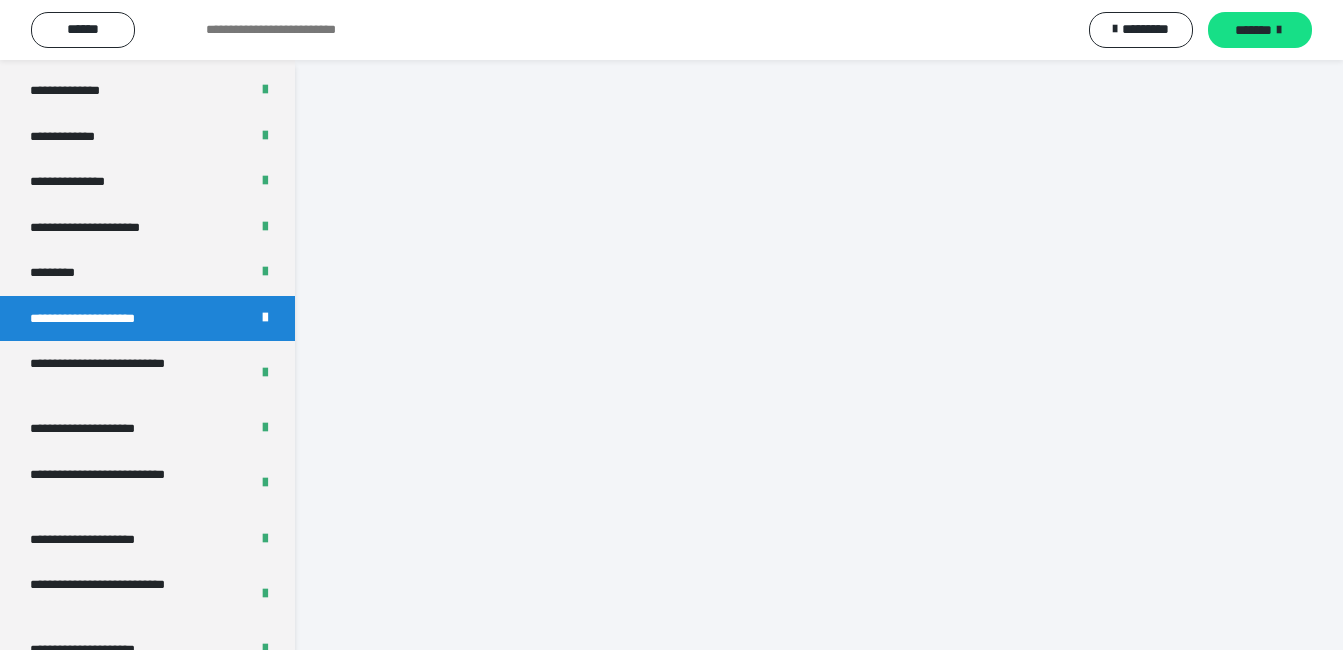scroll, scrollTop: 60, scrollLeft: 0, axis: vertical 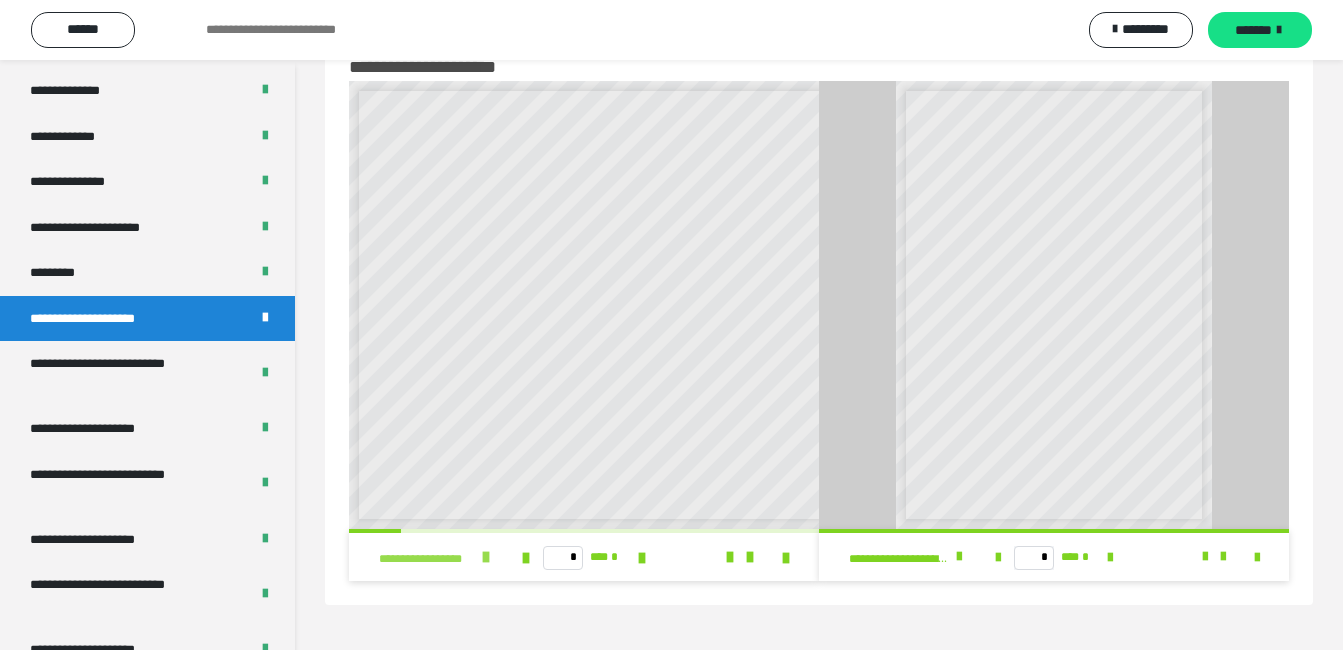 click at bounding box center (486, 557) 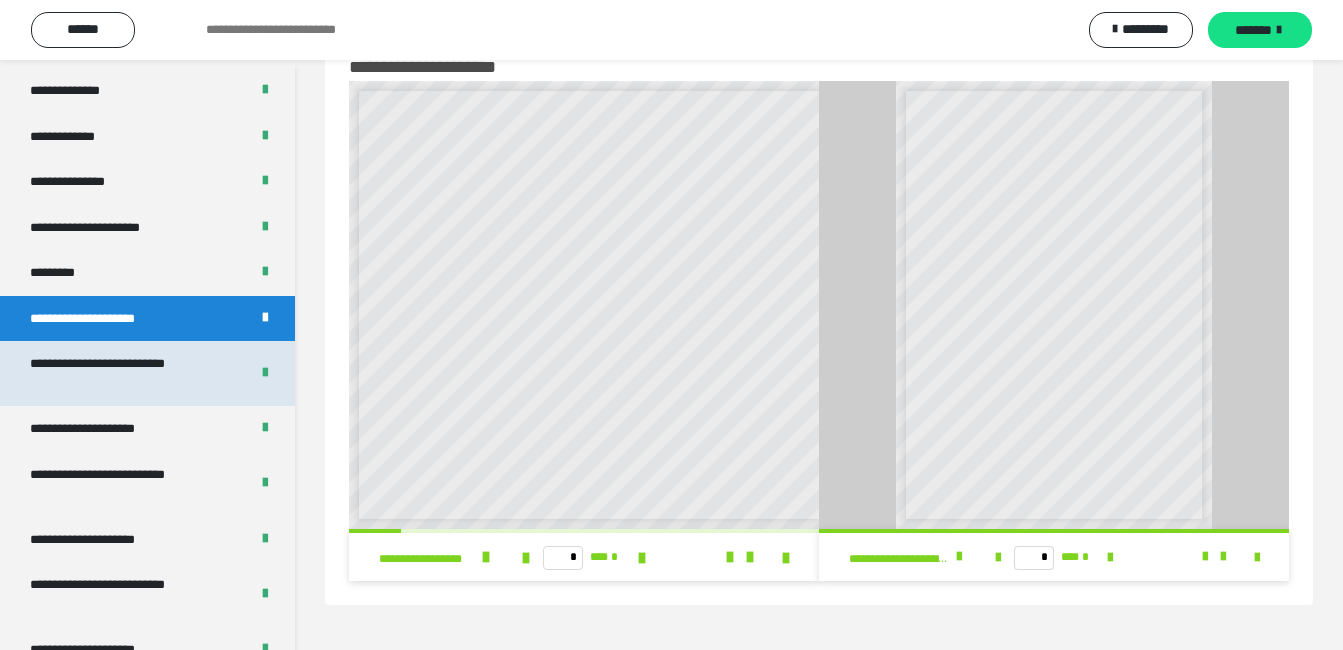 click on "**********" at bounding box center (124, 373) 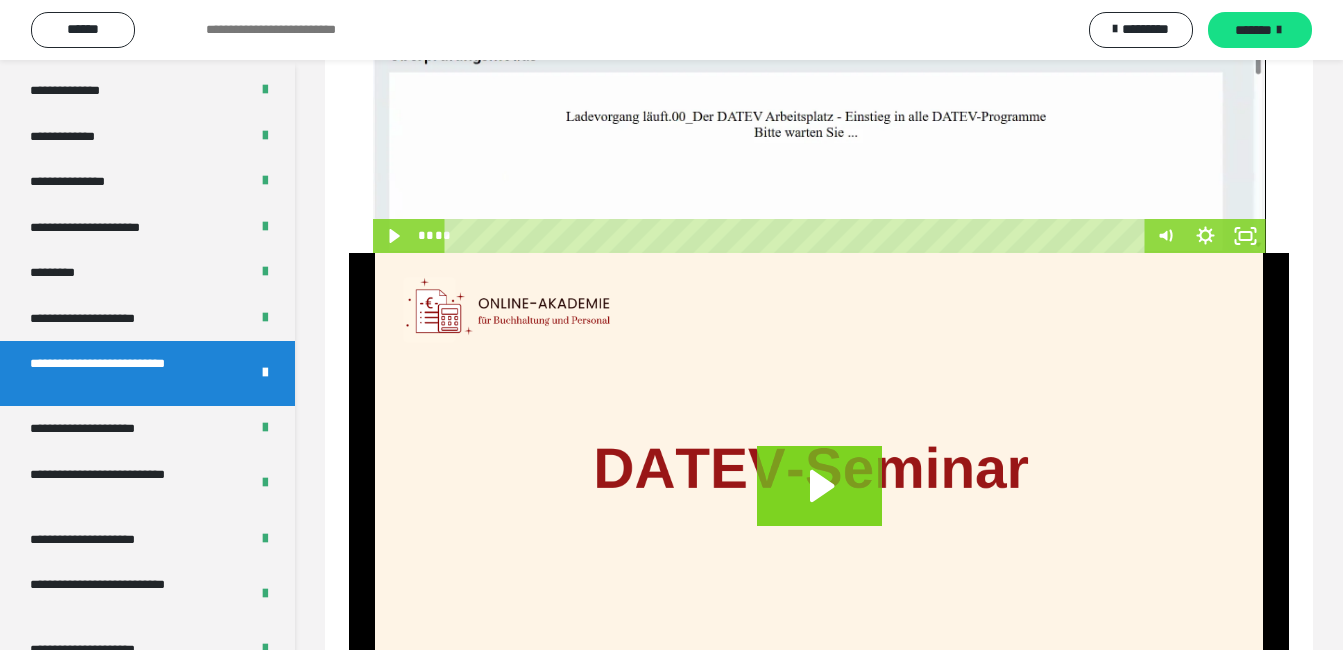 scroll, scrollTop: 550, scrollLeft: 0, axis: vertical 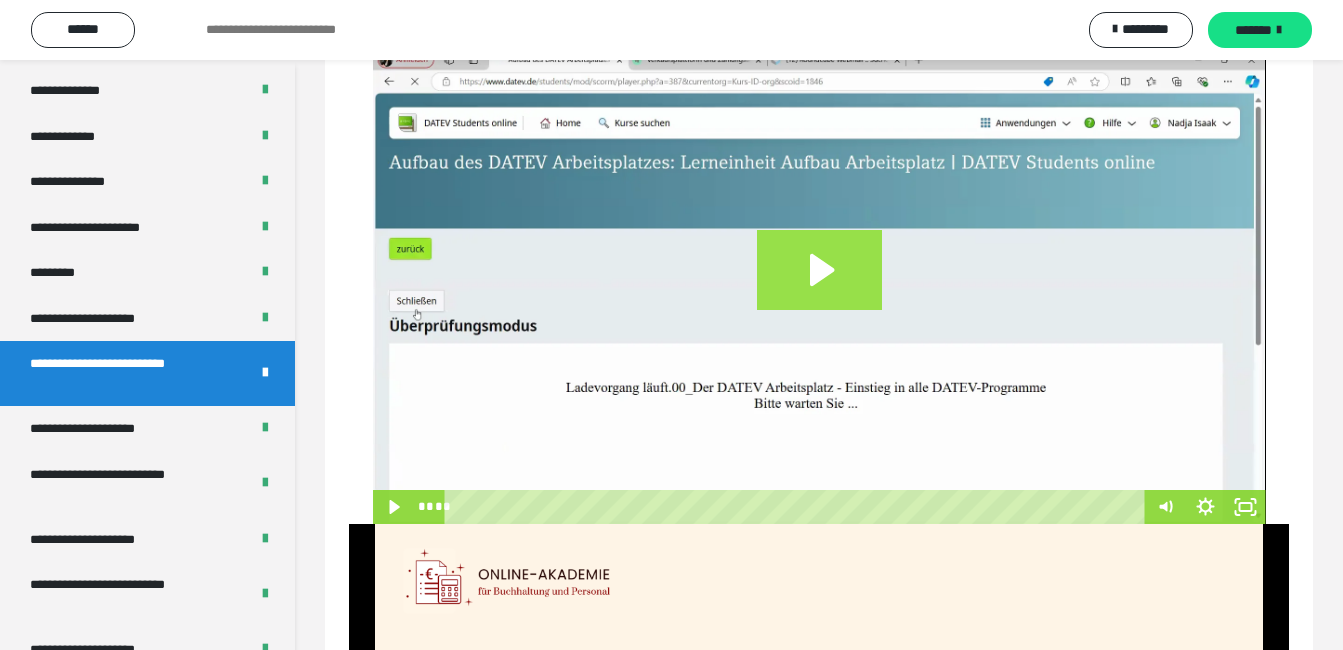 click 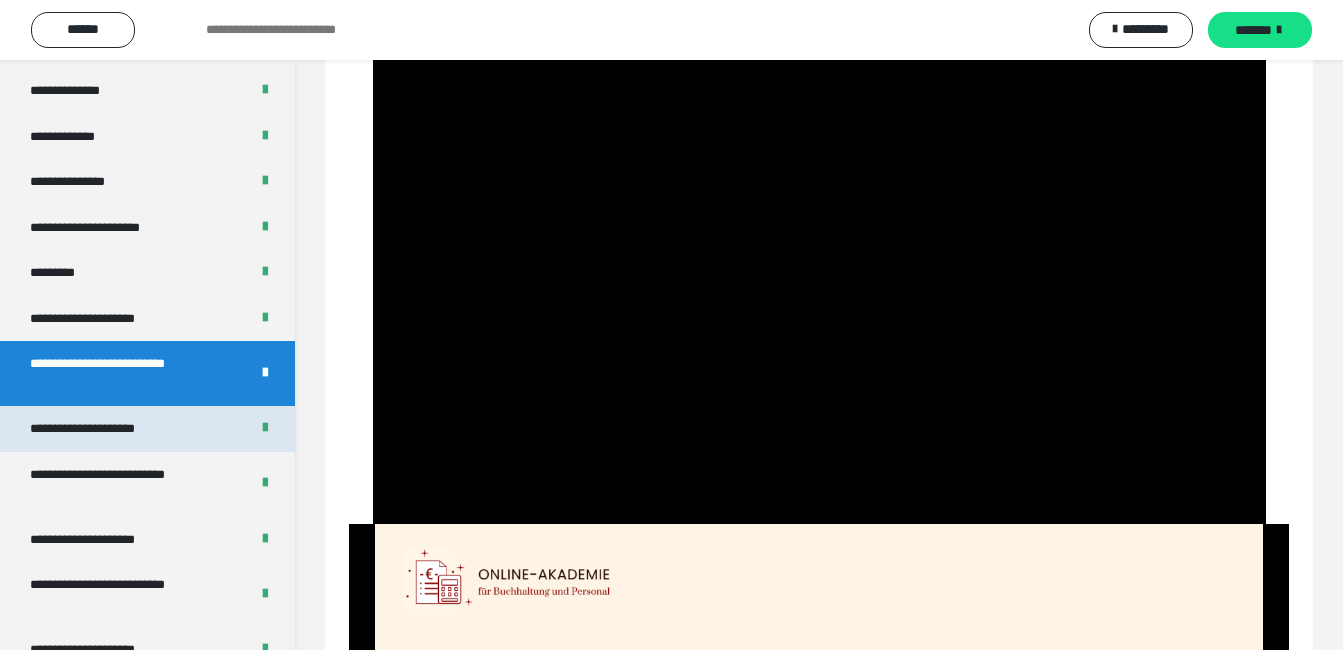 click on "**********" at bounding box center (106, 429) 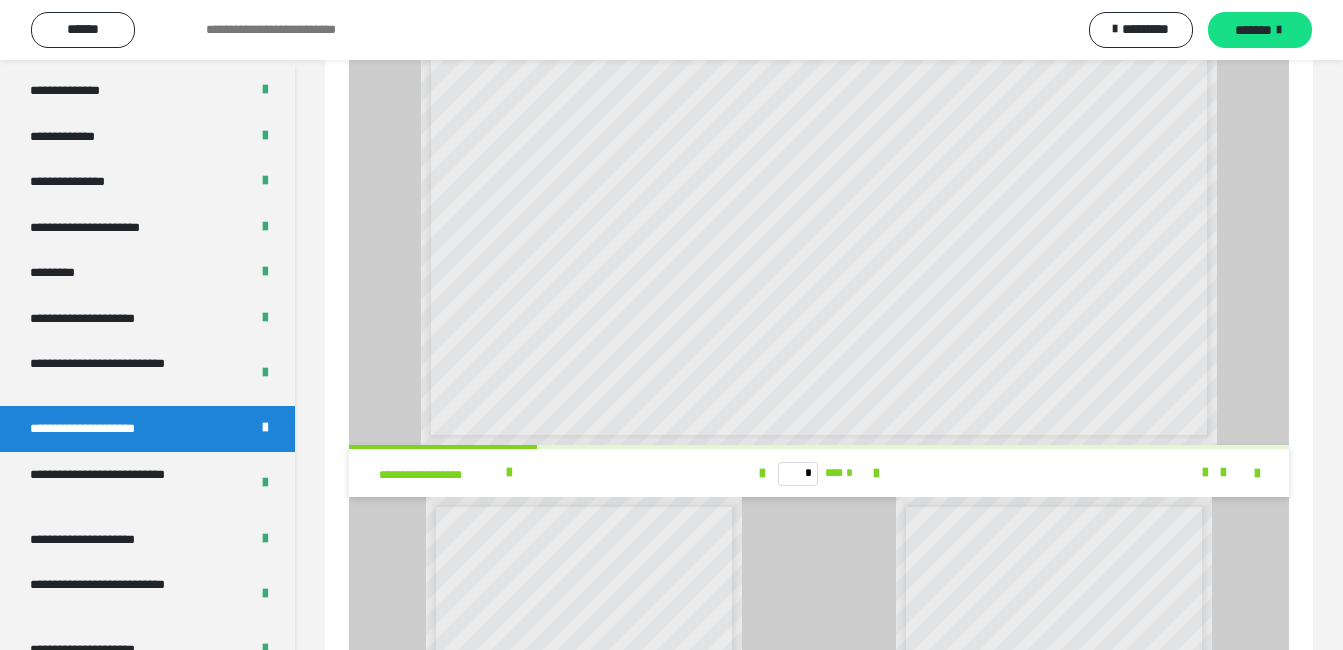 scroll, scrollTop: 146, scrollLeft: 0, axis: vertical 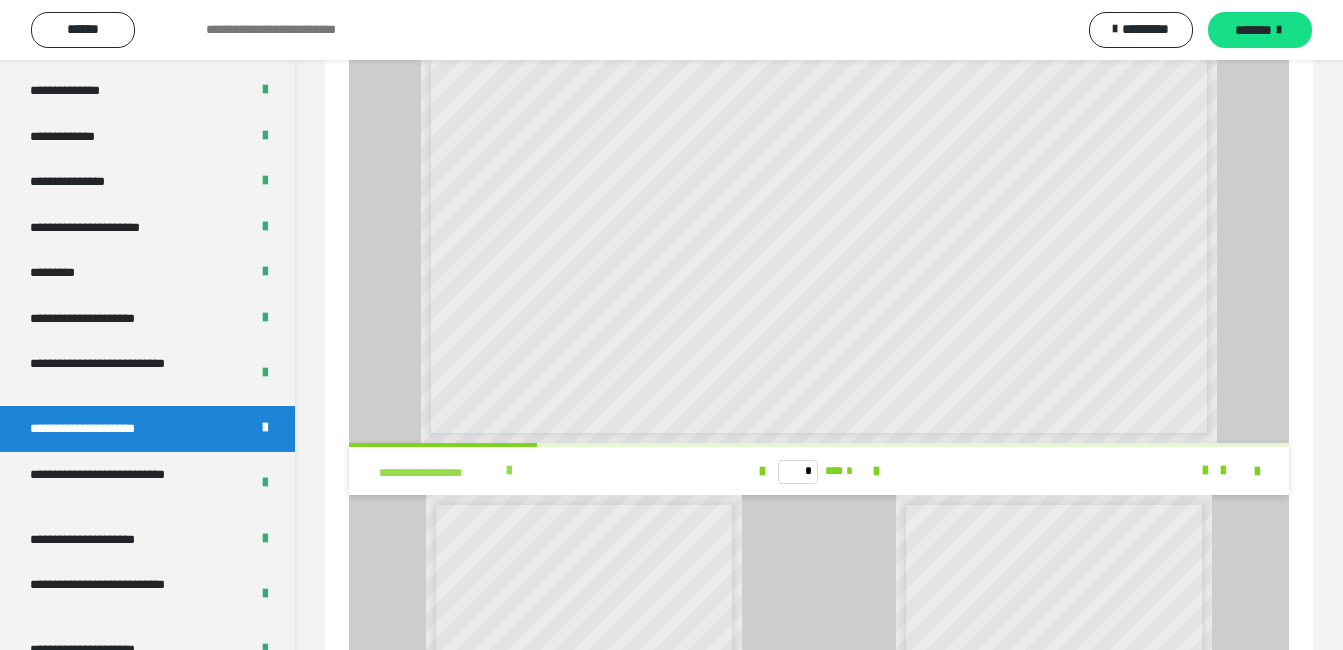 click on "**********" at bounding box center (439, 473) 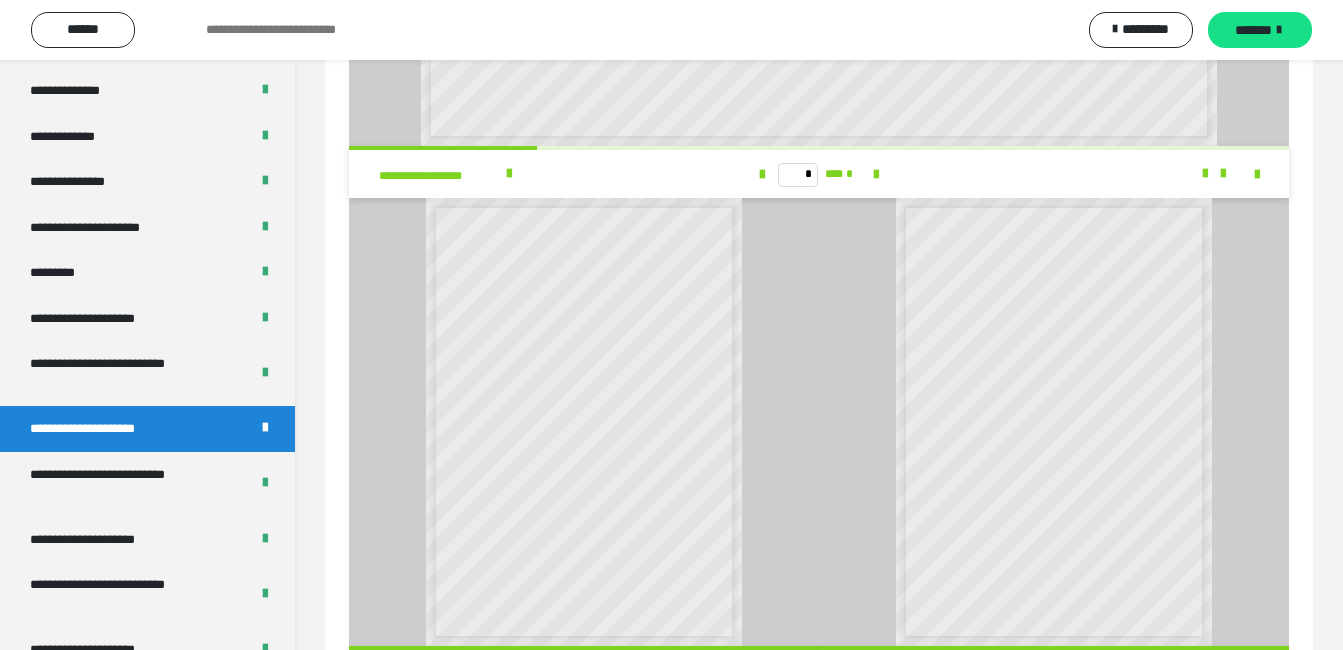 scroll, scrollTop: 545, scrollLeft: 0, axis: vertical 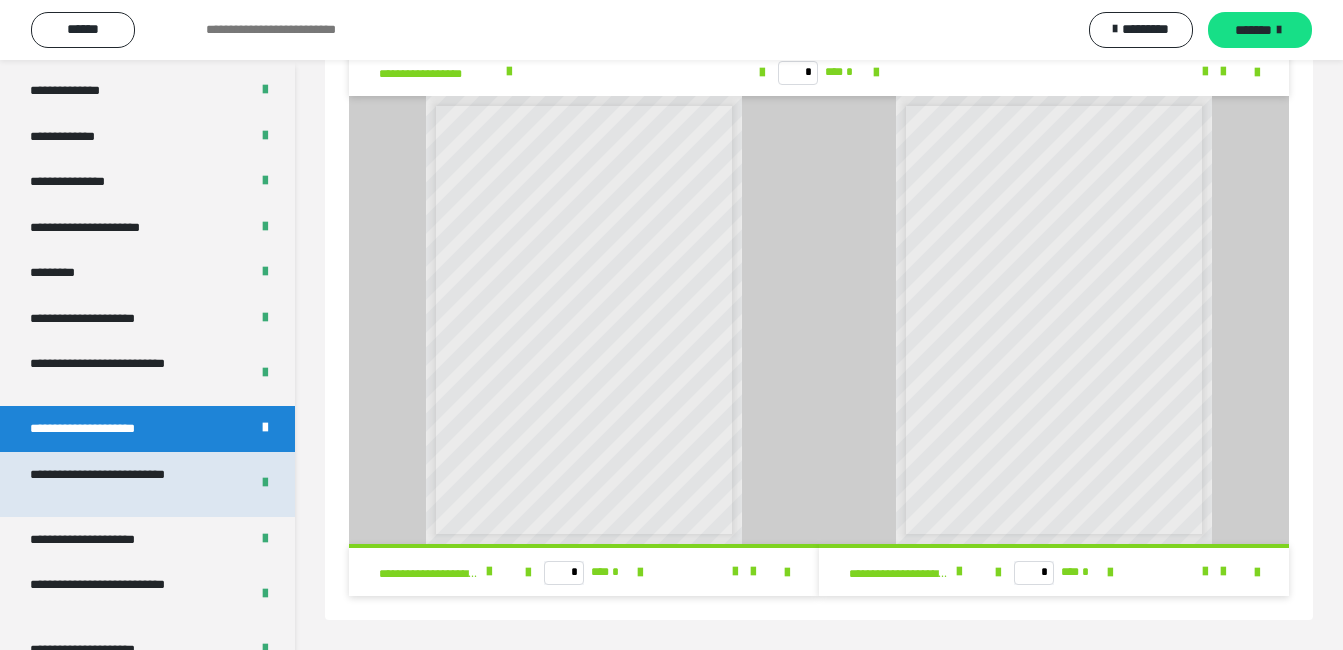 click on "**********" at bounding box center (124, 484) 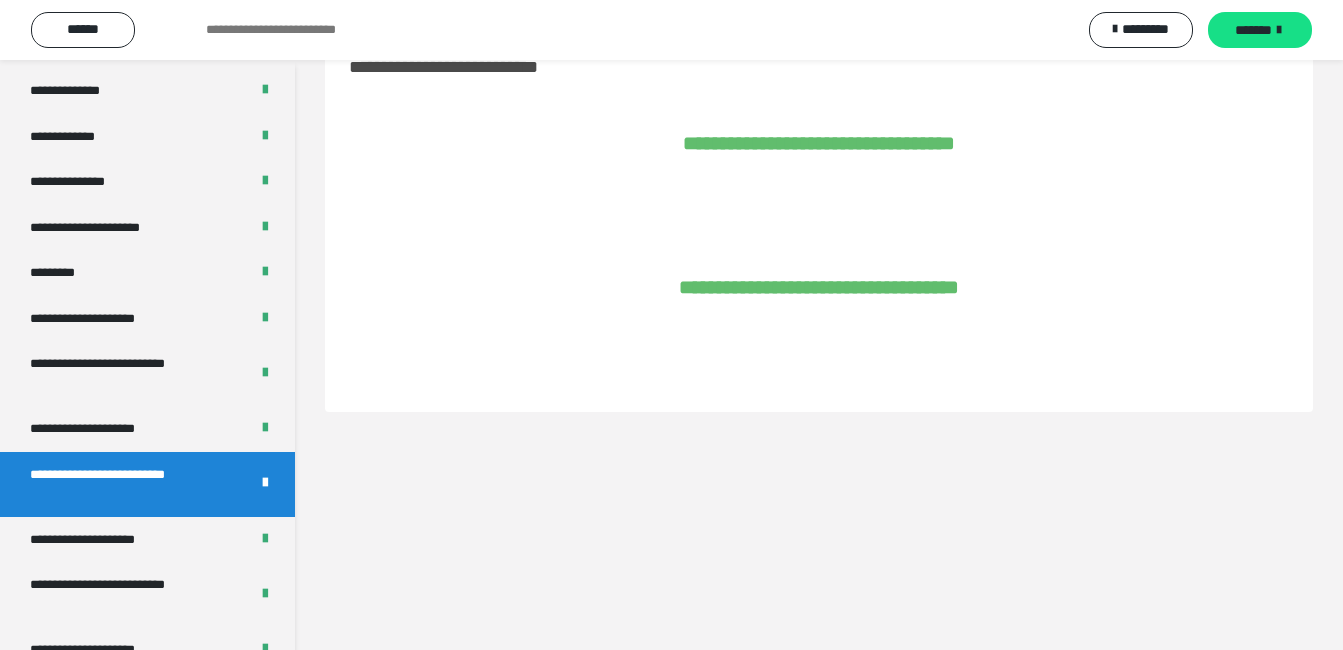 scroll, scrollTop: 60, scrollLeft: 0, axis: vertical 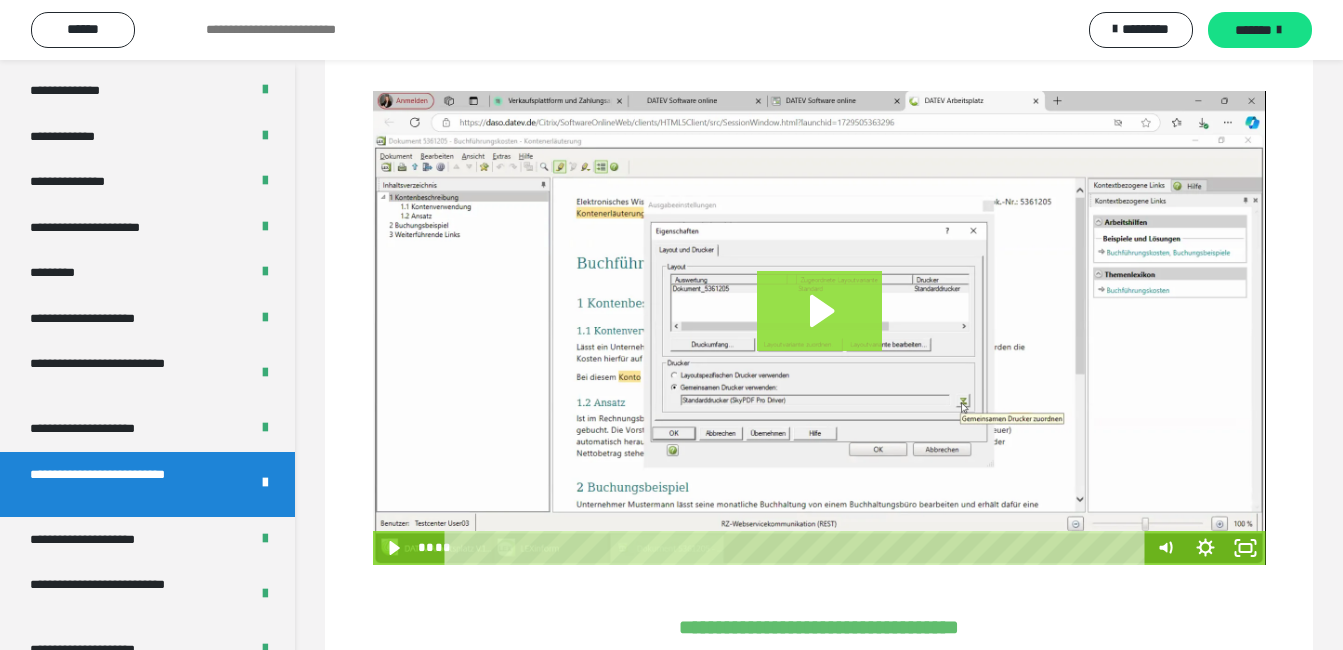 click 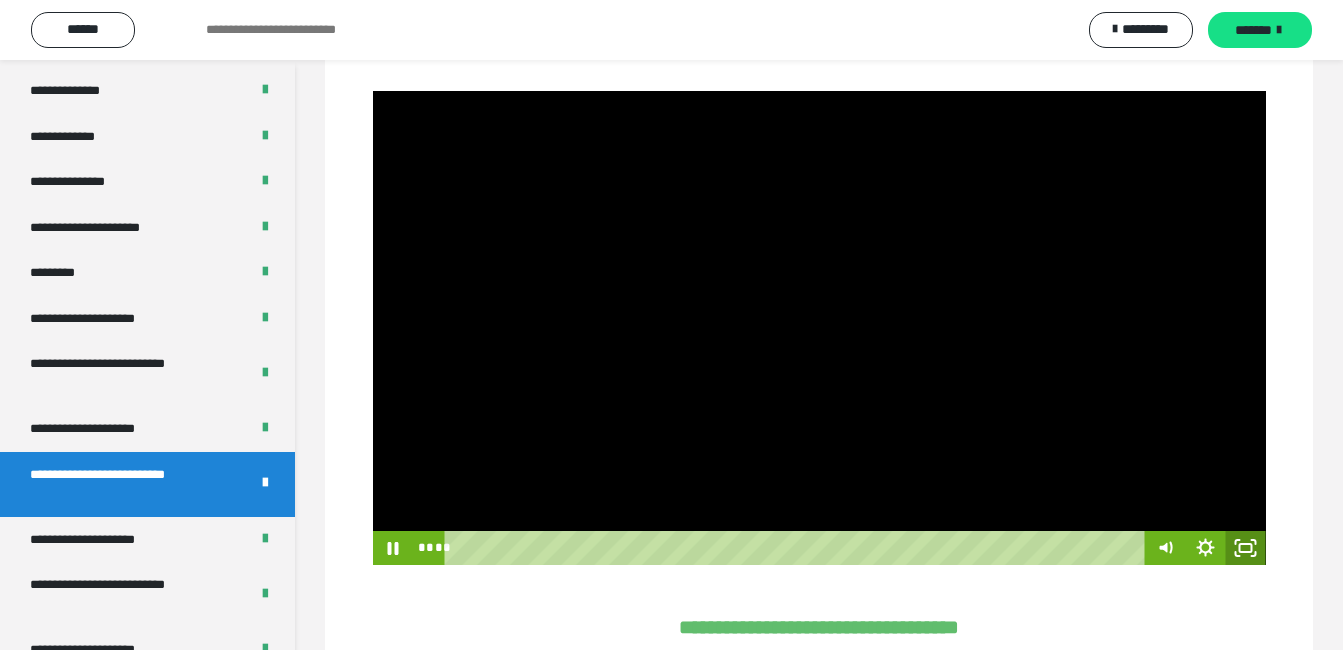 click 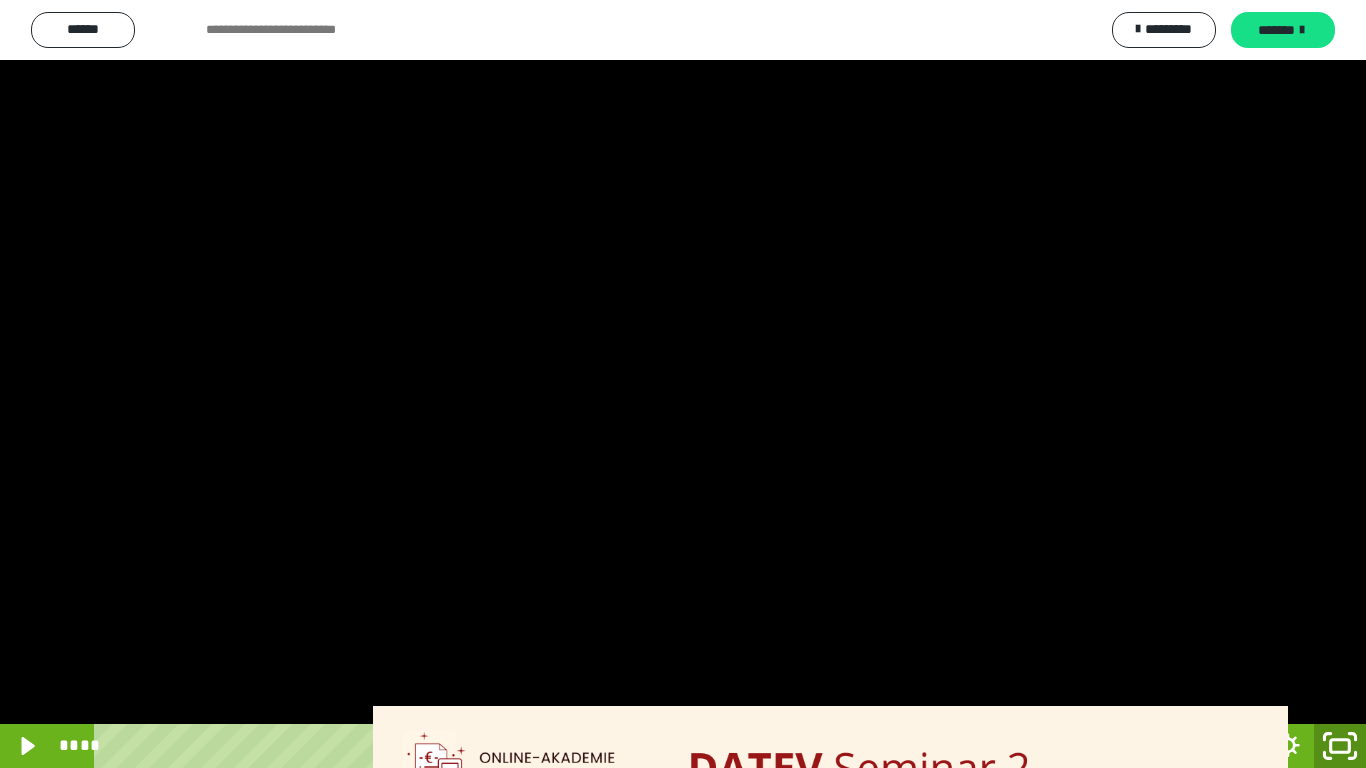 click 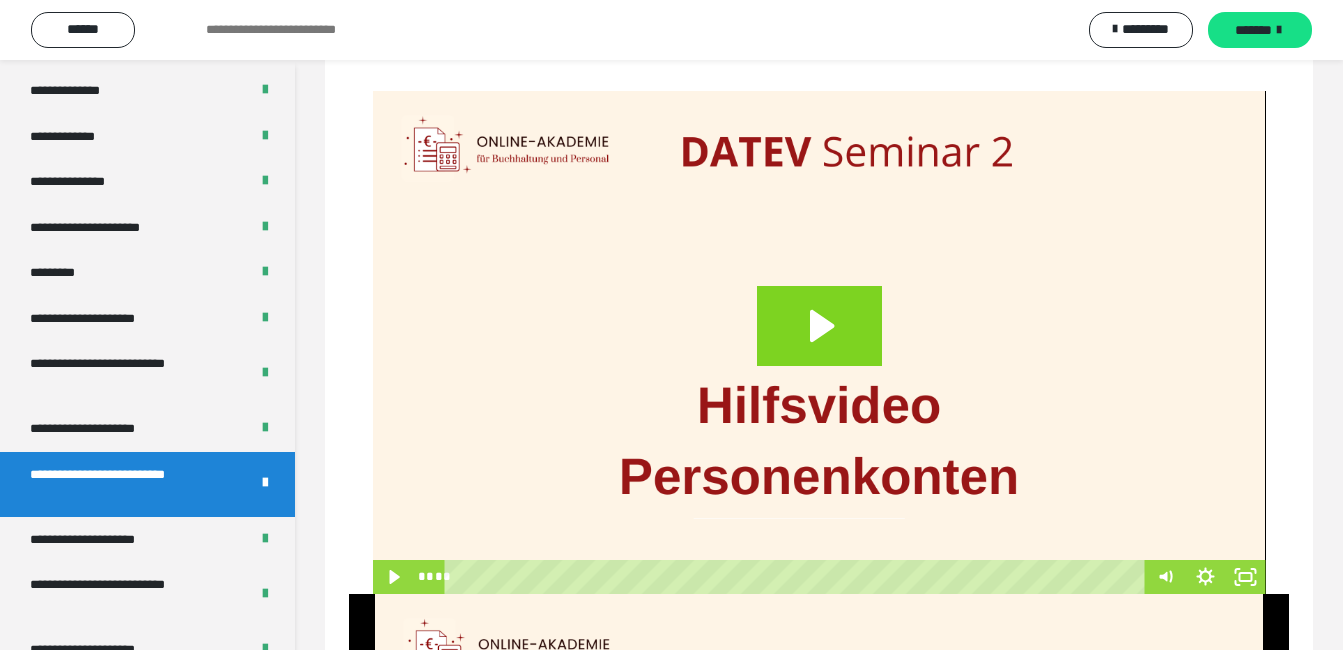 scroll, scrollTop: 776, scrollLeft: 0, axis: vertical 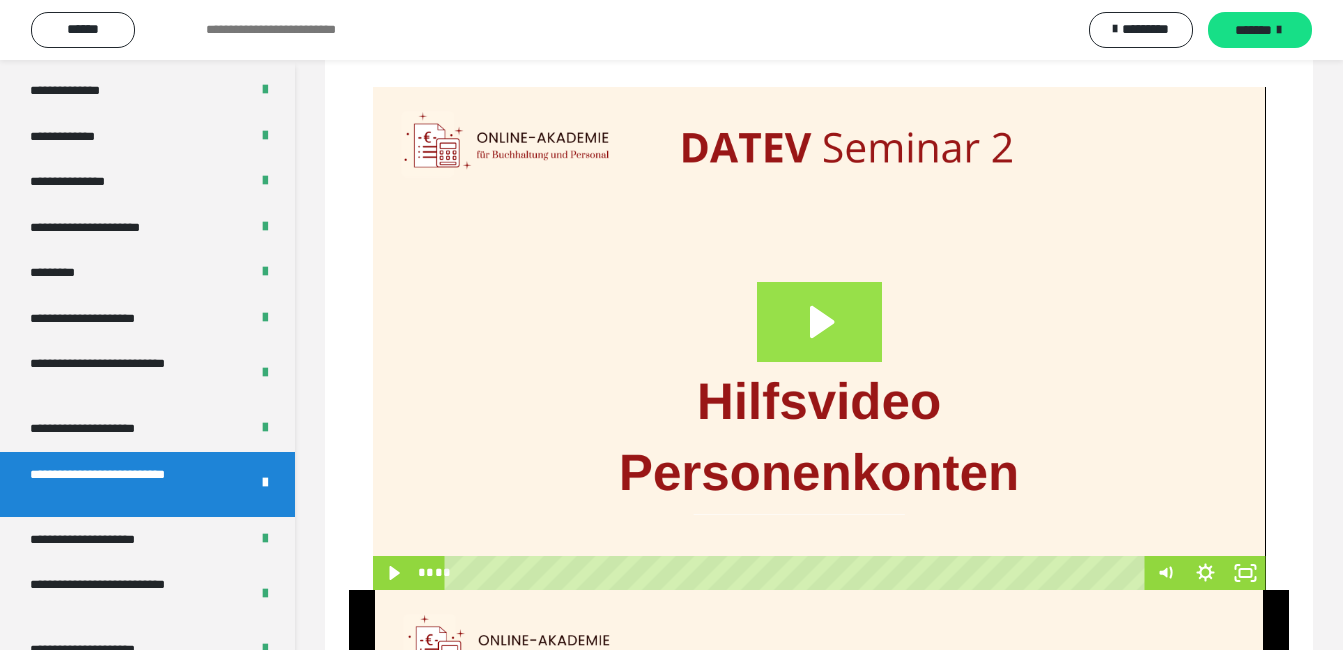 click 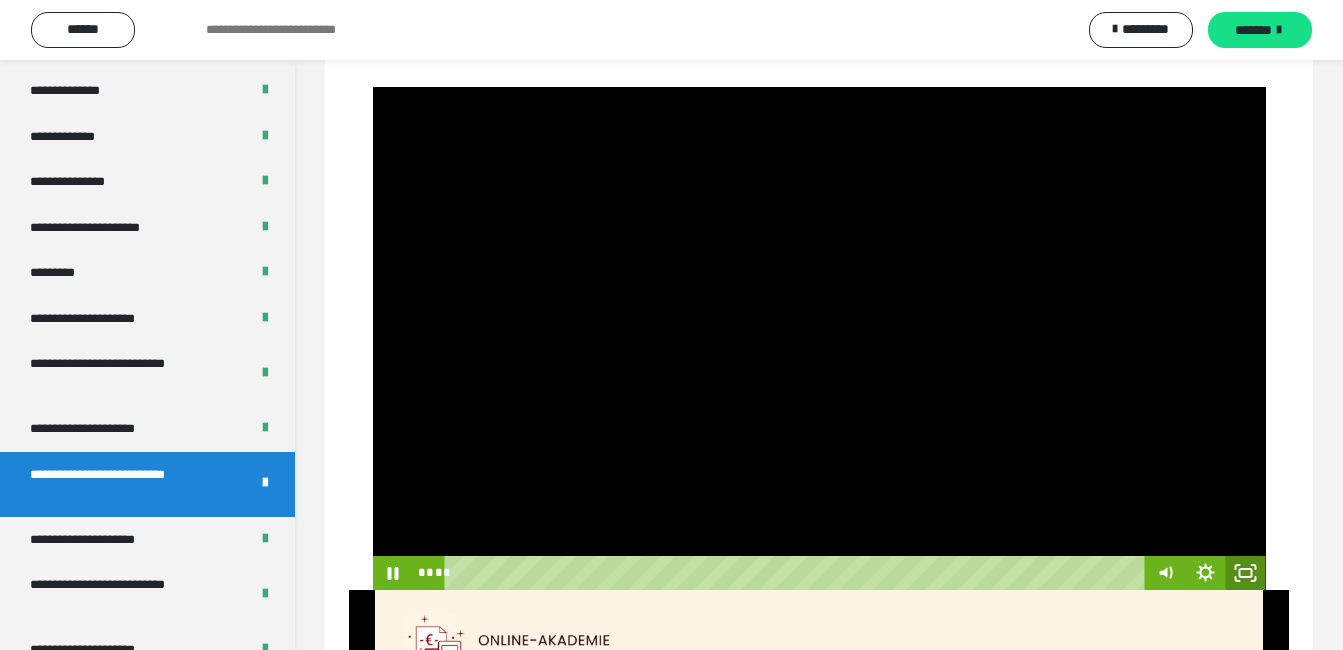 click 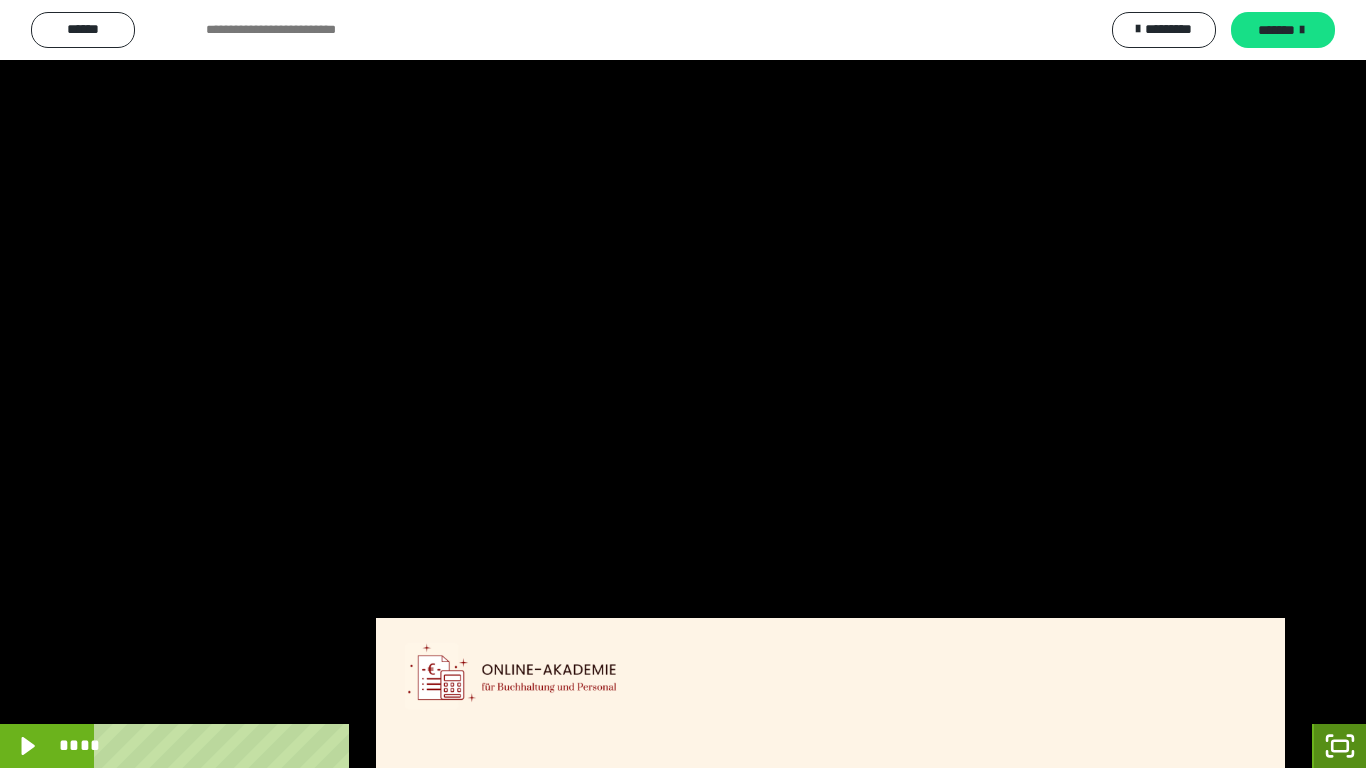 click 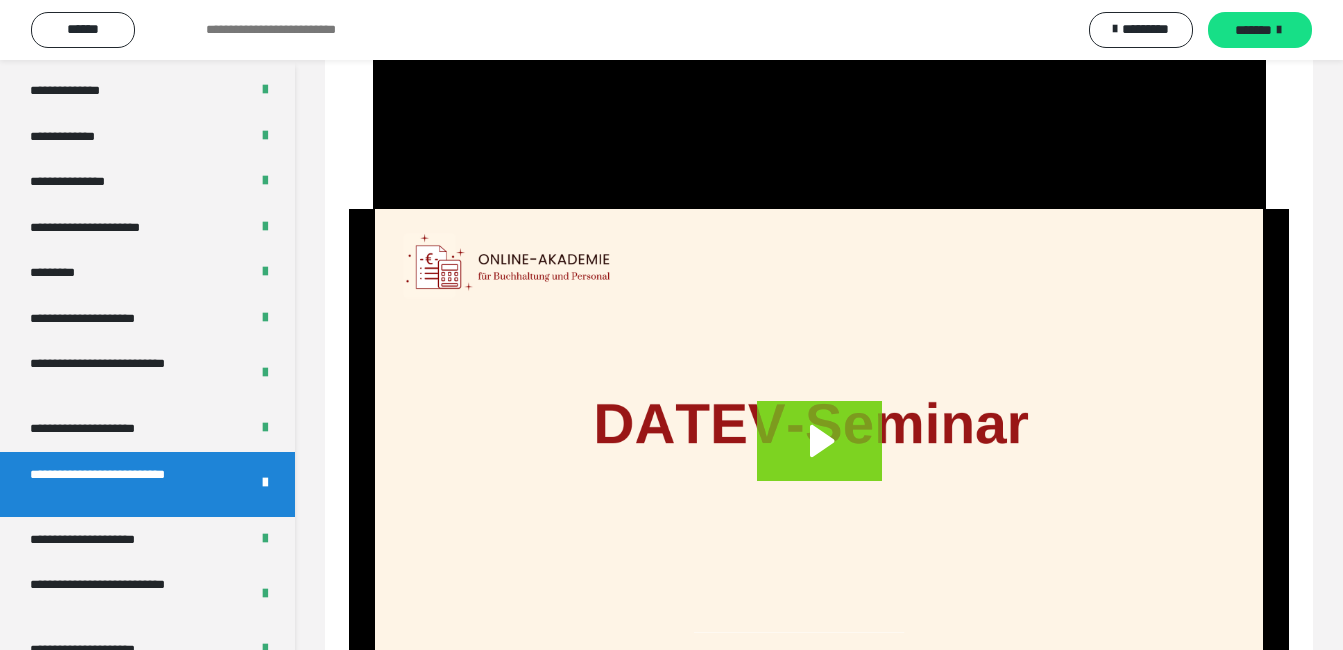 scroll, scrollTop: 1249, scrollLeft: 0, axis: vertical 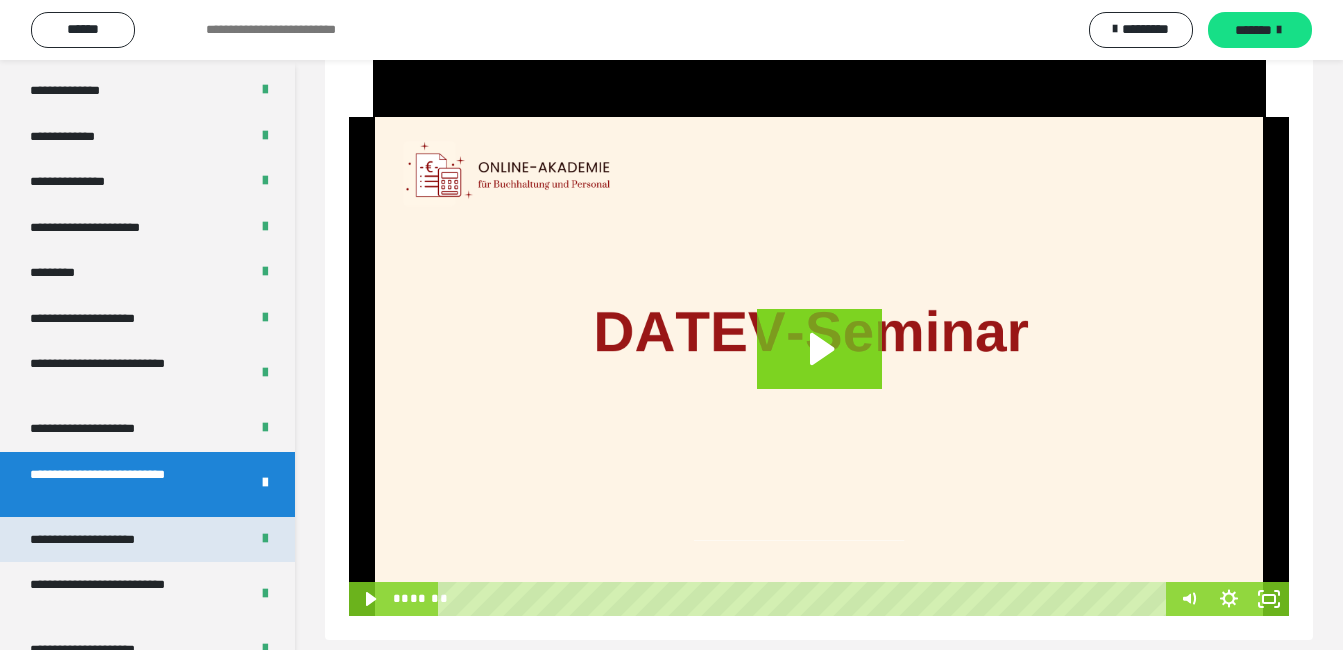 click on "**********" at bounding box center (106, 540) 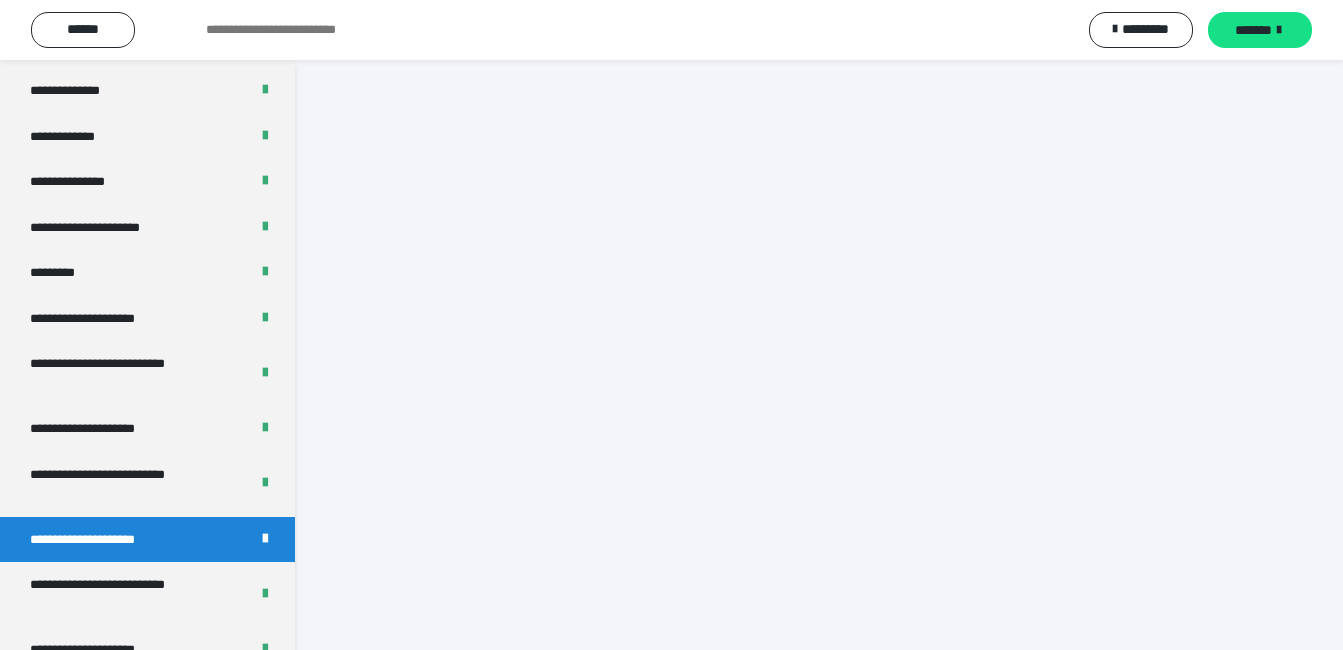 scroll, scrollTop: 60, scrollLeft: 0, axis: vertical 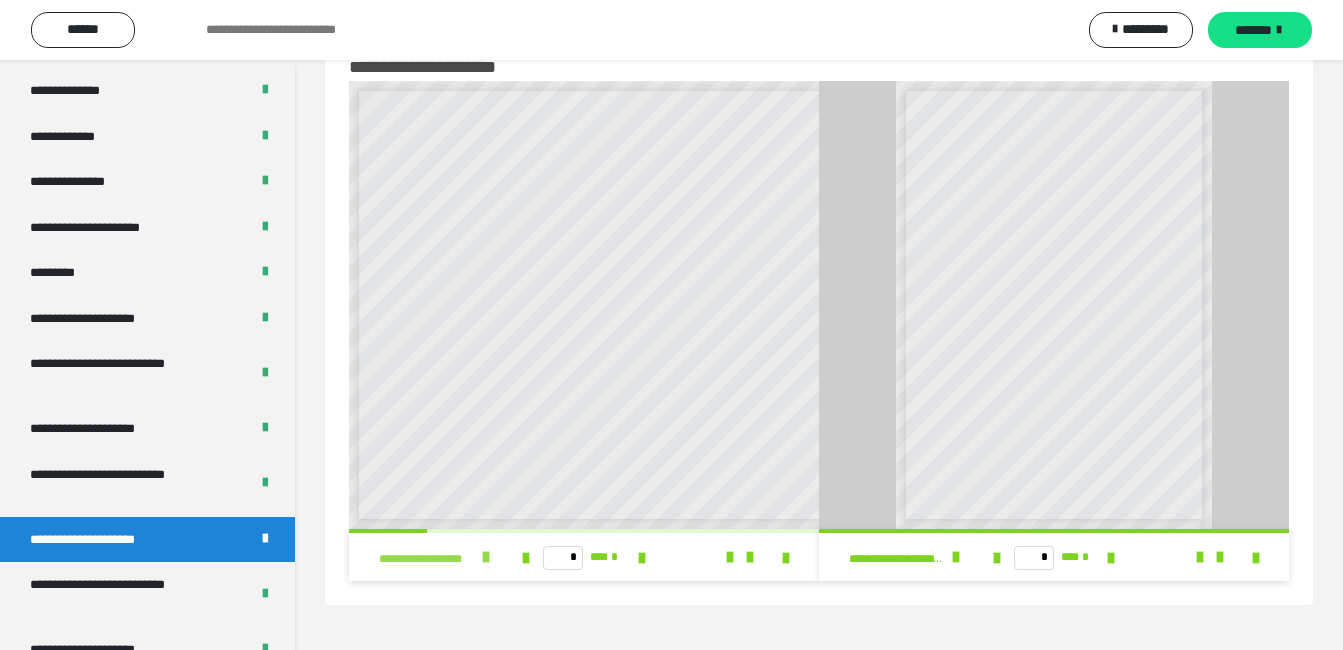 click at bounding box center (486, 557) 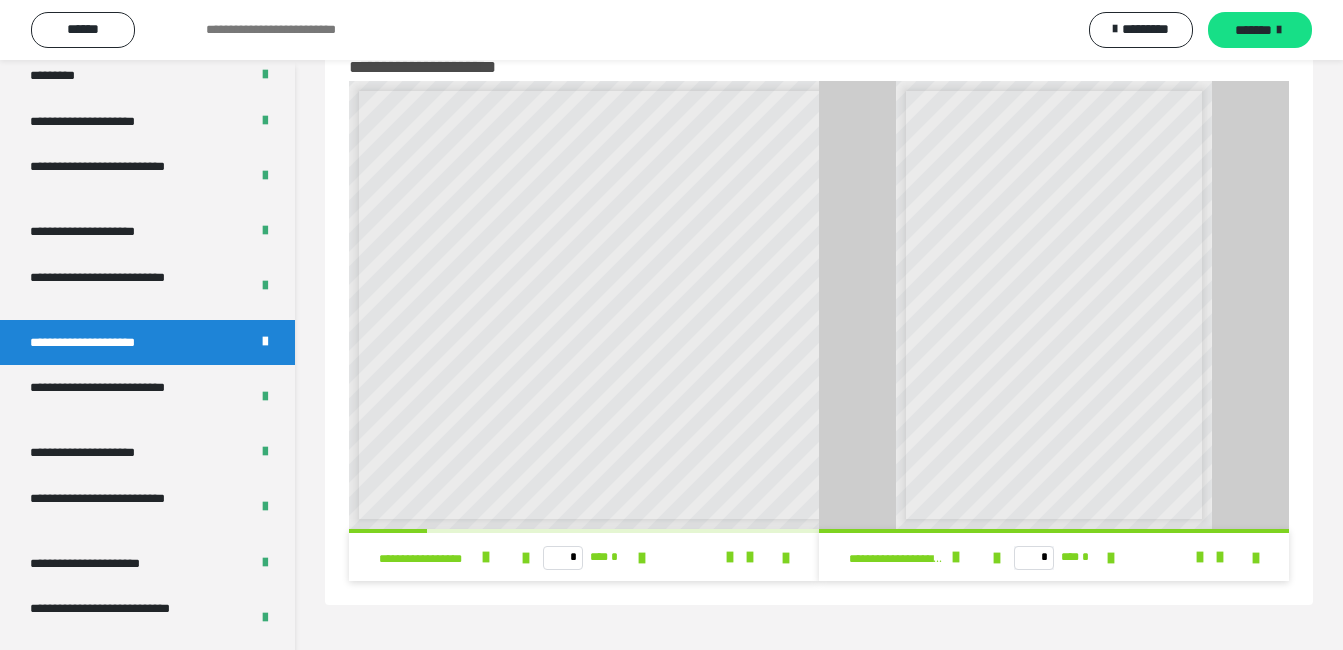 scroll, scrollTop: 2709, scrollLeft: 0, axis: vertical 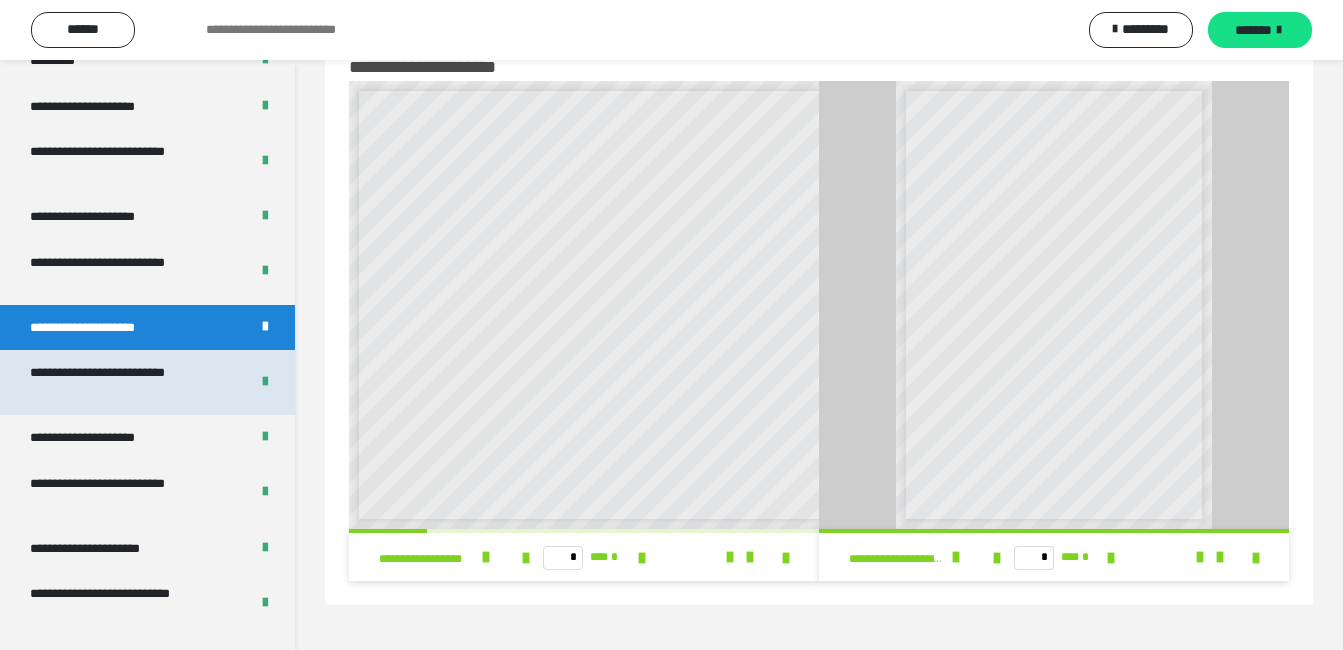 click on "**********" at bounding box center (124, 382) 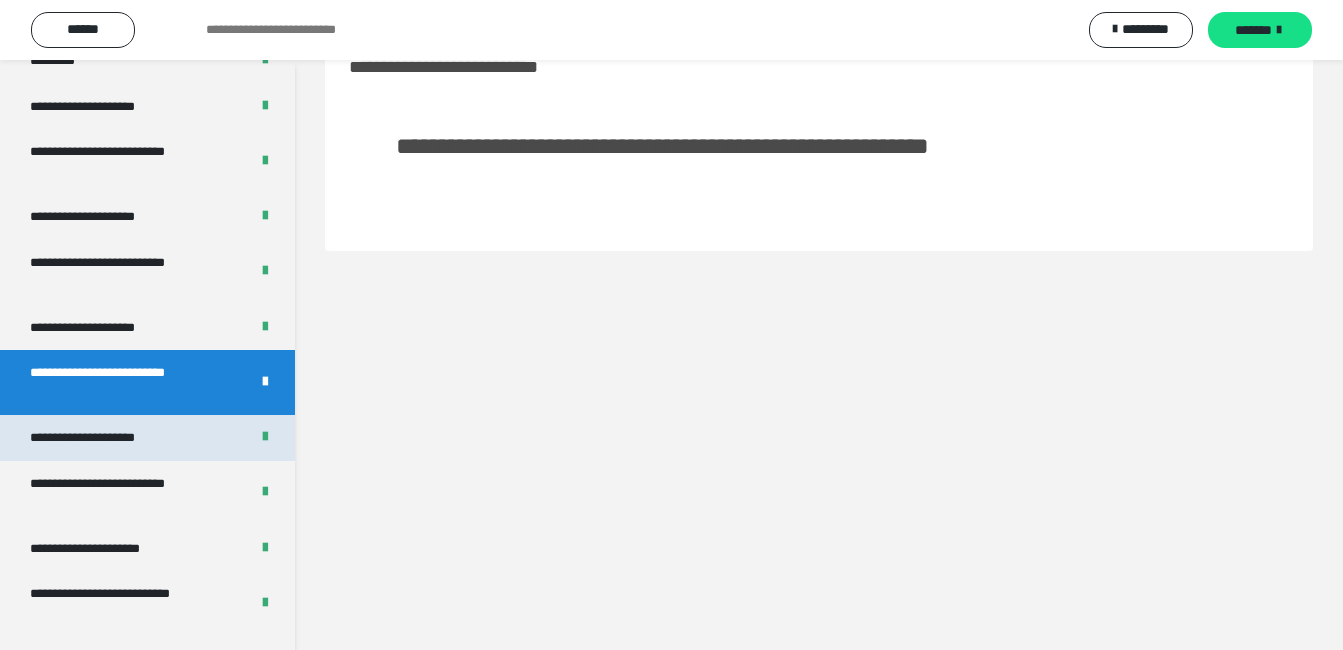 click on "**********" at bounding box center [106, 438] 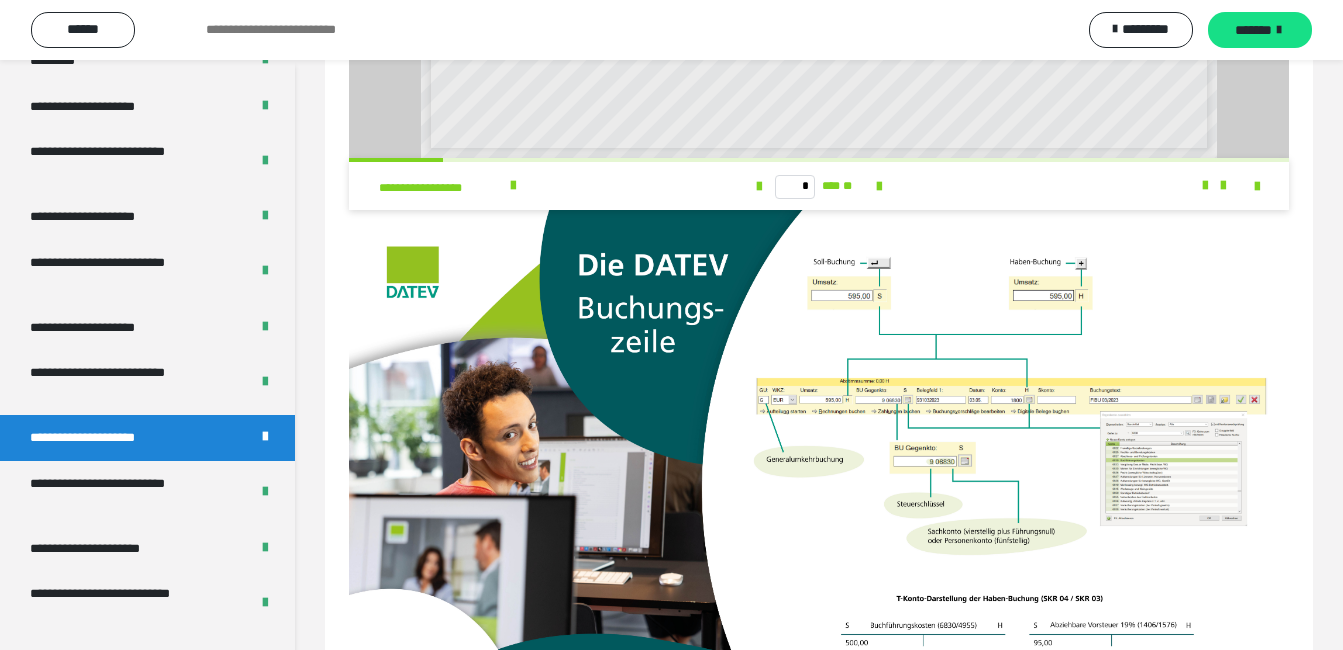scroll, scrollTop: 424, scrollLeft: 0, axis: vertical 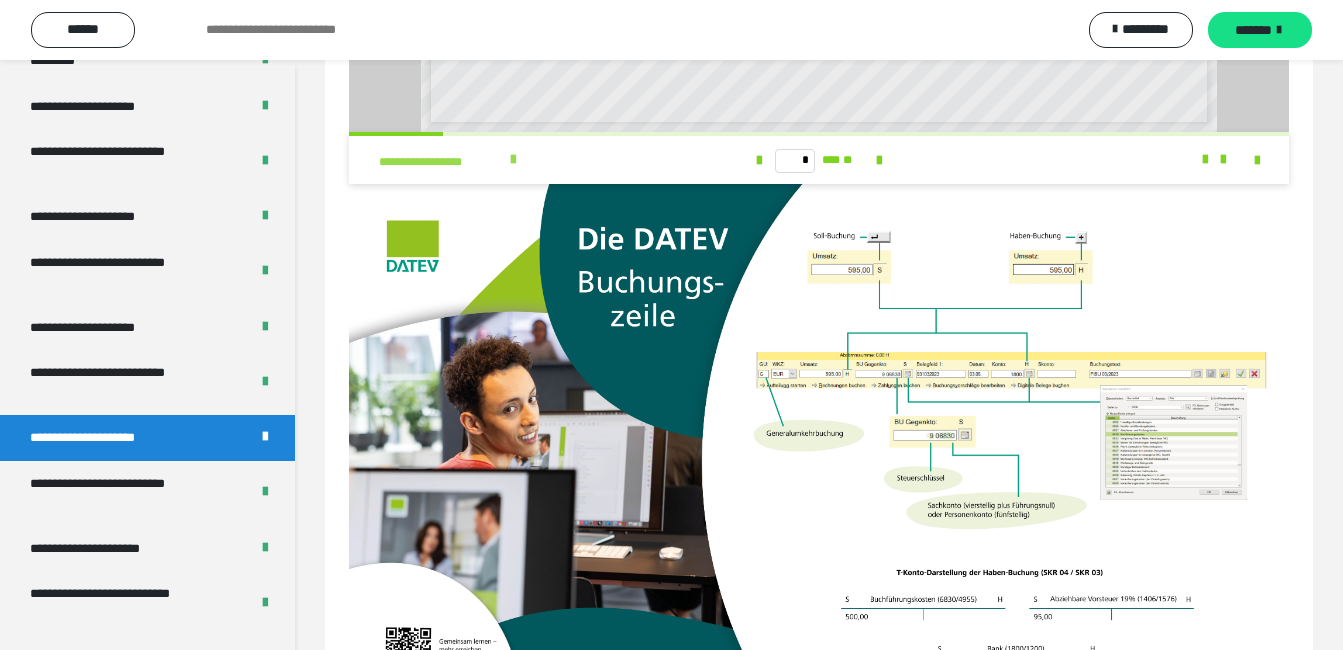 click at bounding box center [513, 160] 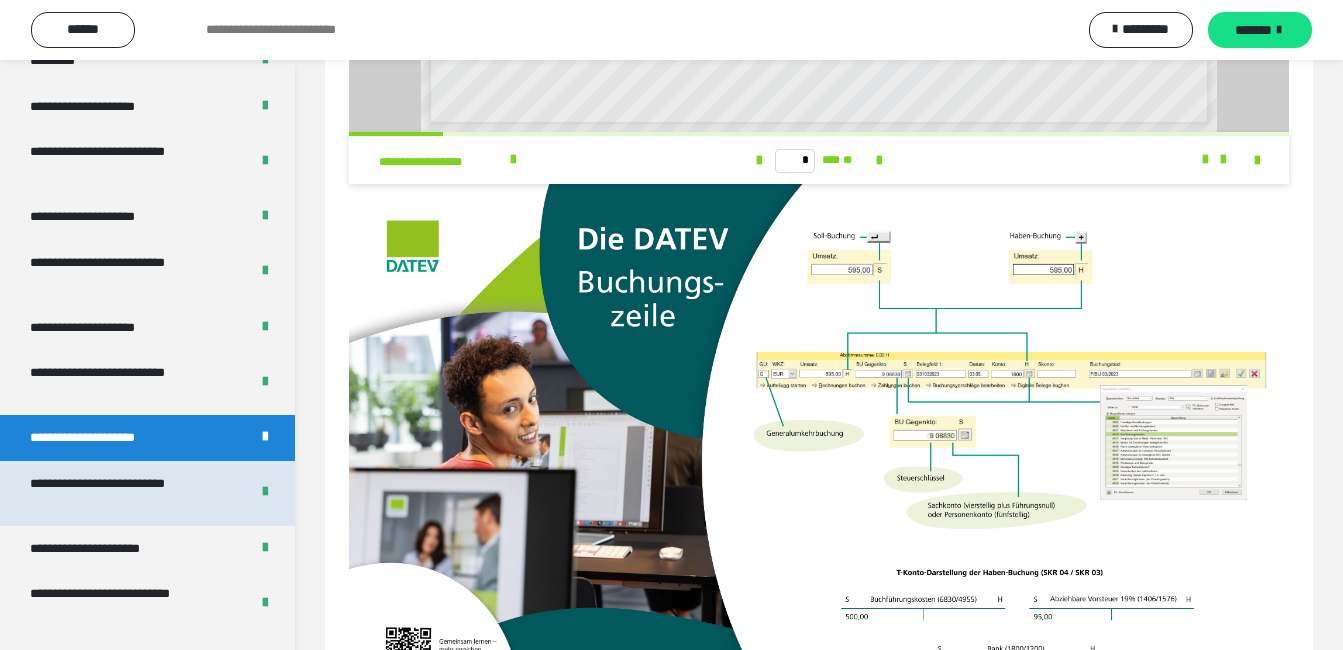 click on "**********" at bounding box center [124, 493] 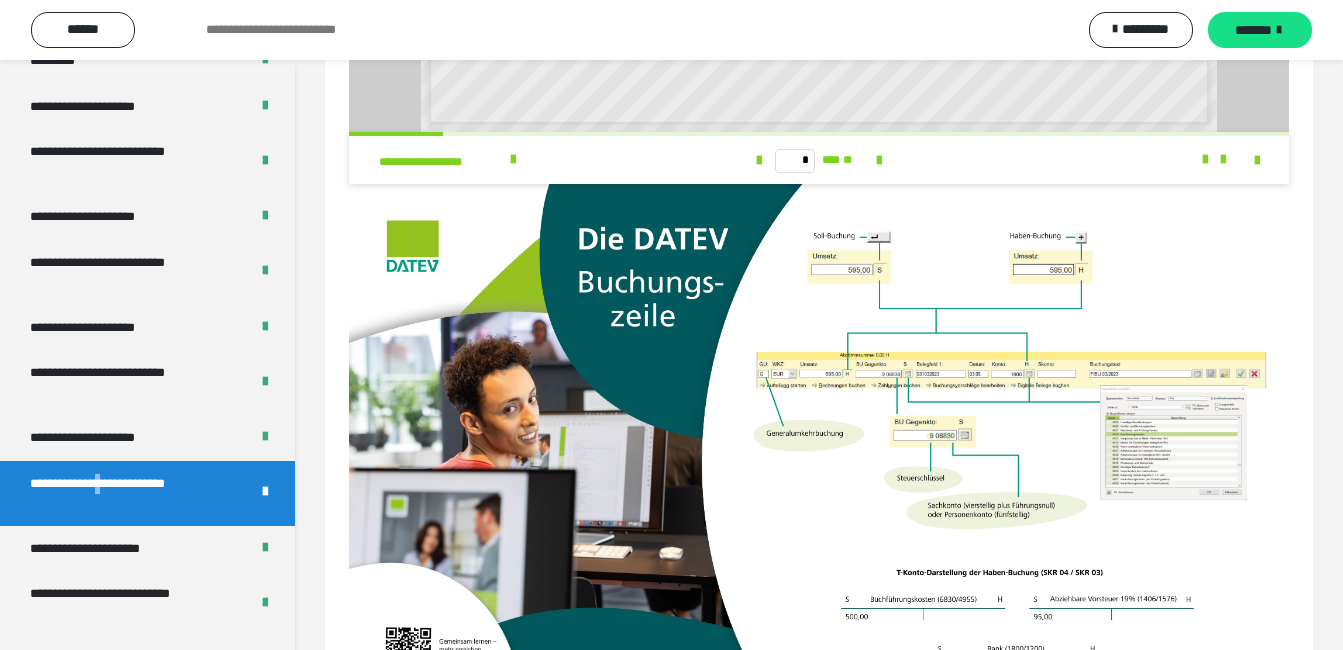 scroll, scrollTop: 60, scrollLeft: 0, axis: vertical 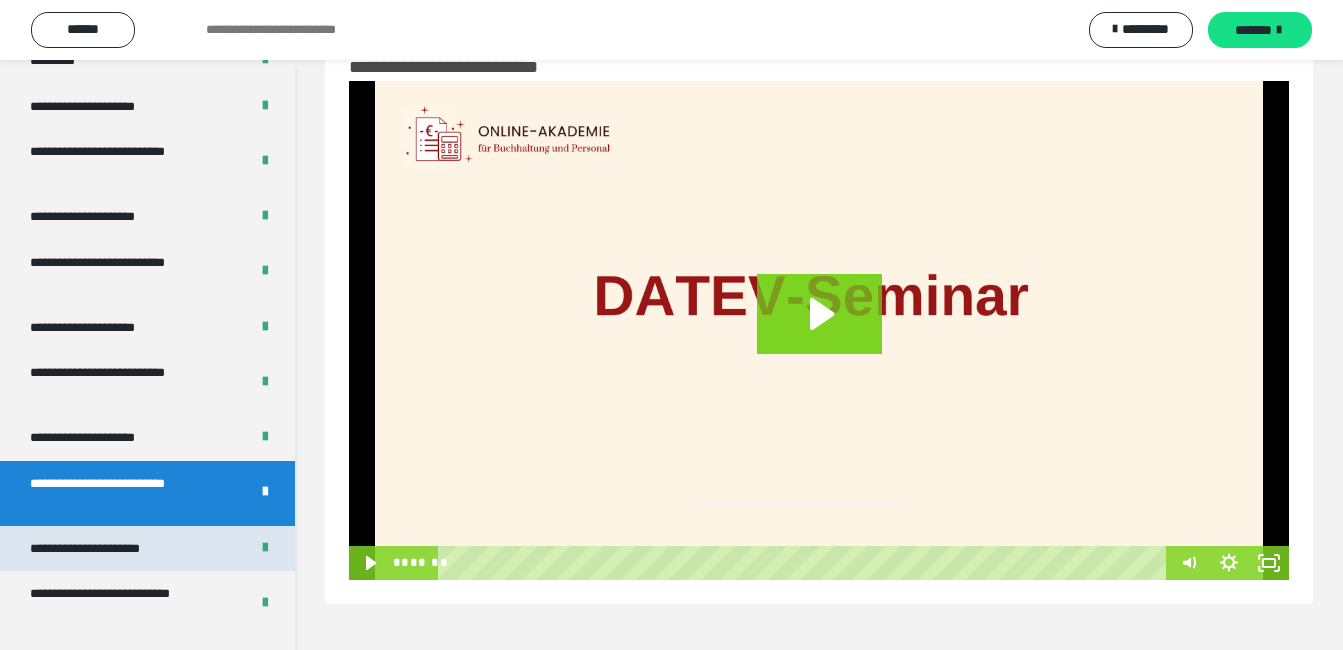 click on "**********" at bounding box center [109, 549] 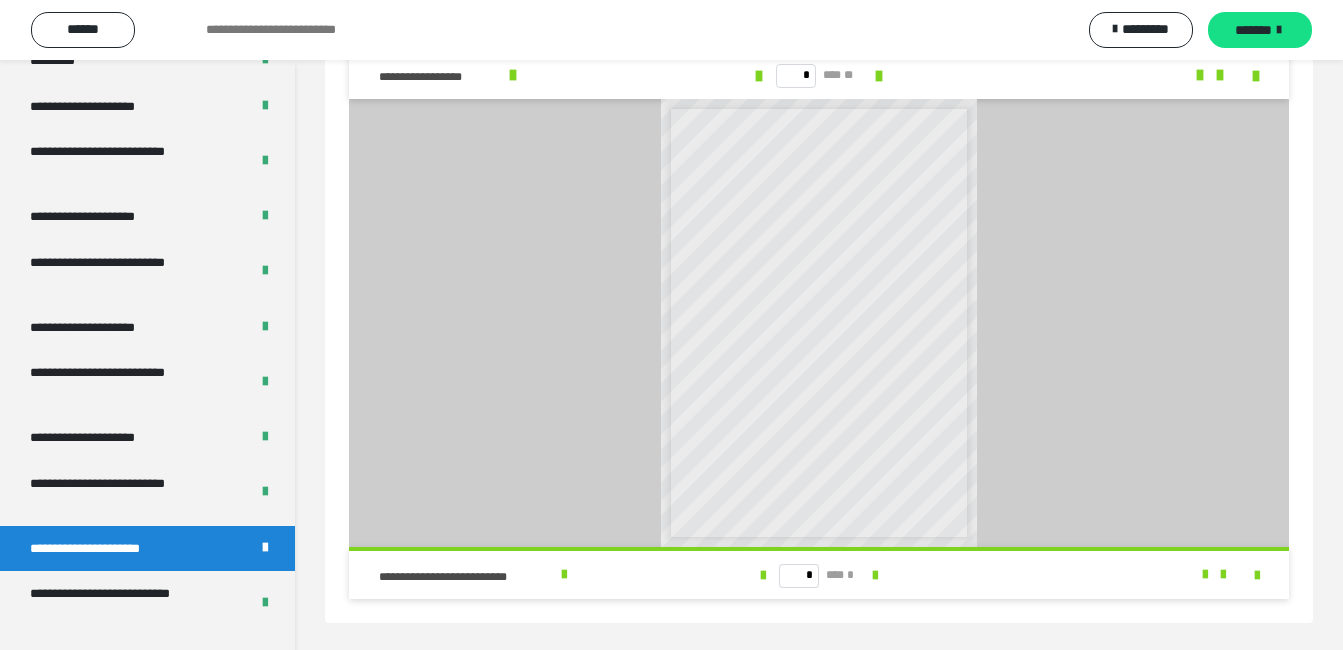 scroll, scrollTop: 545, scrollLeft: 0, axis: vertical 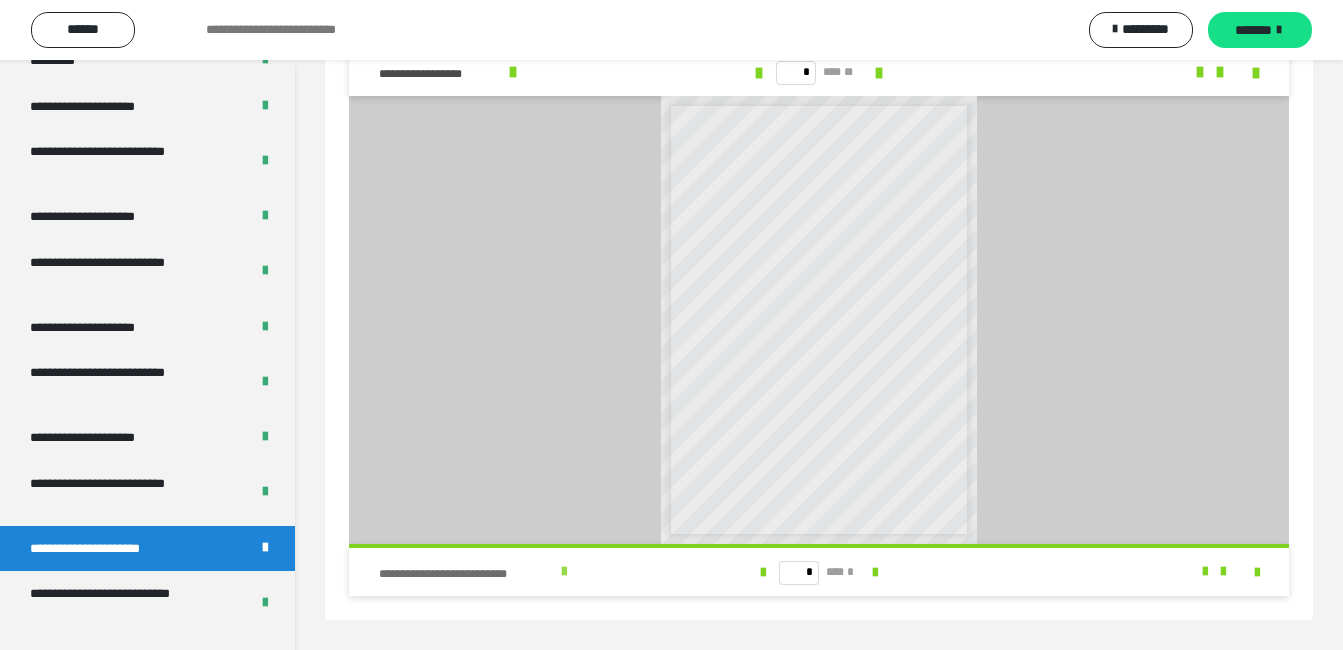 click at bounding box center [564, 572] 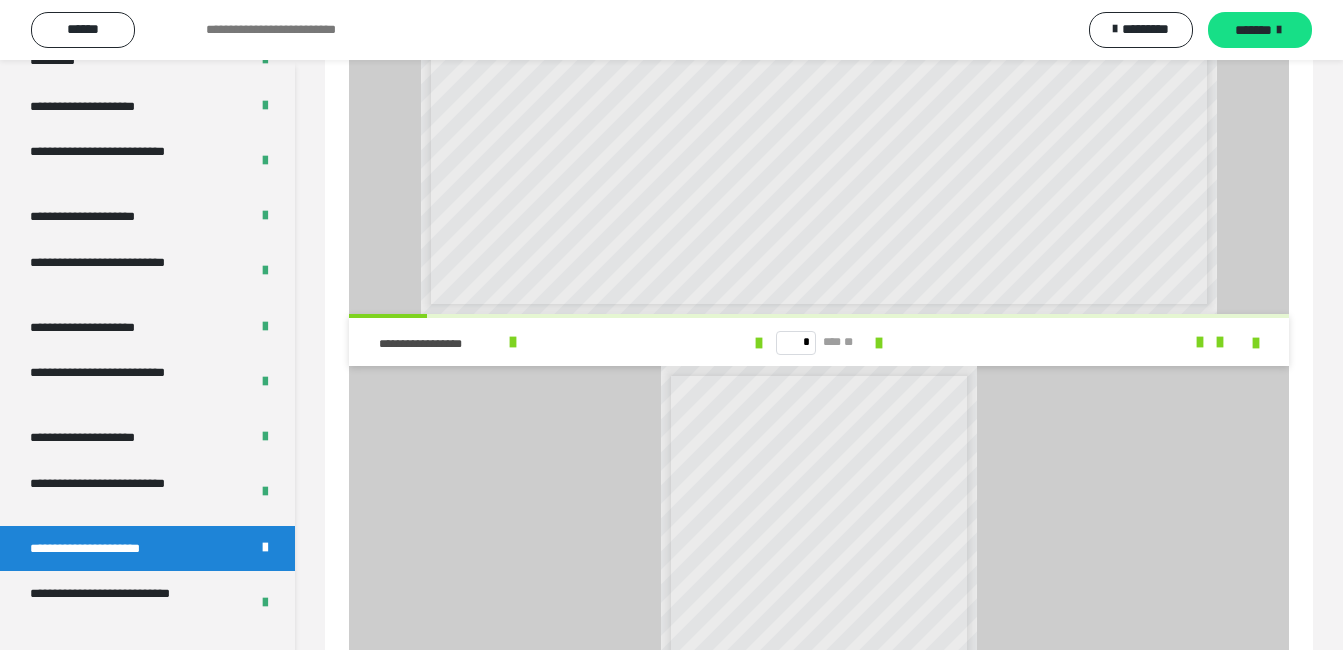 scroll, scrollTop: 273, scrollLeft: 0, axis: vertical 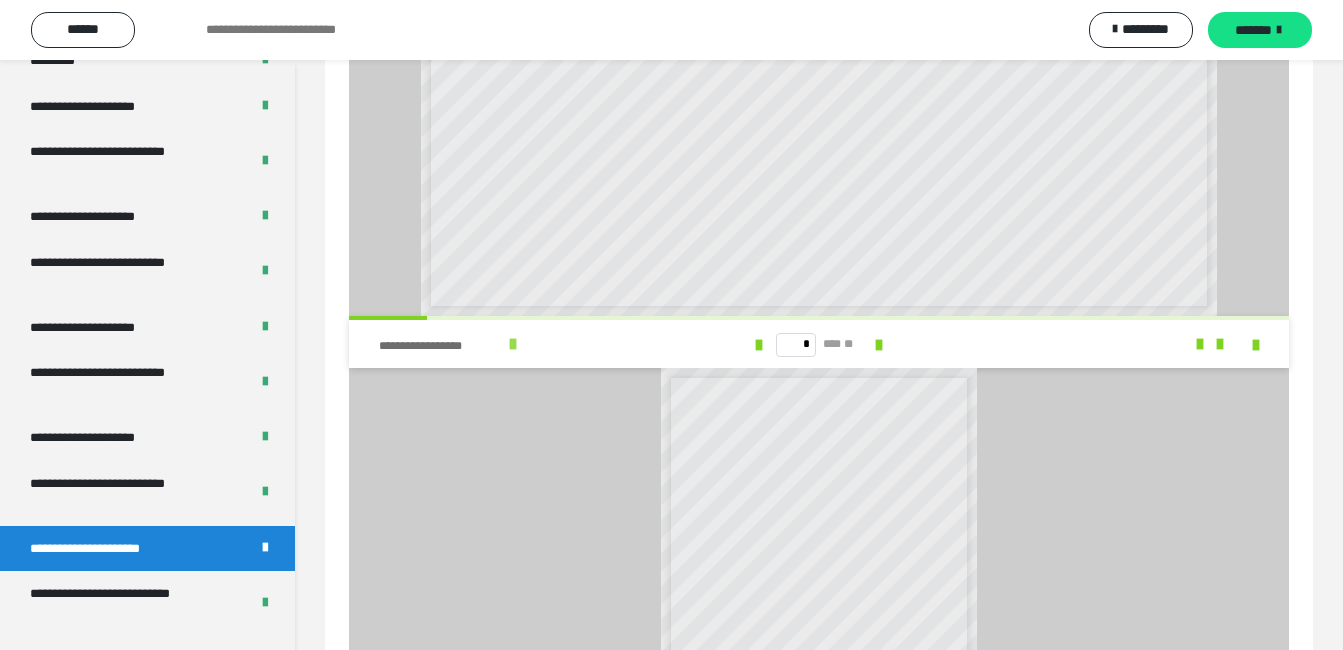 click at bounding box center [513, 344] 